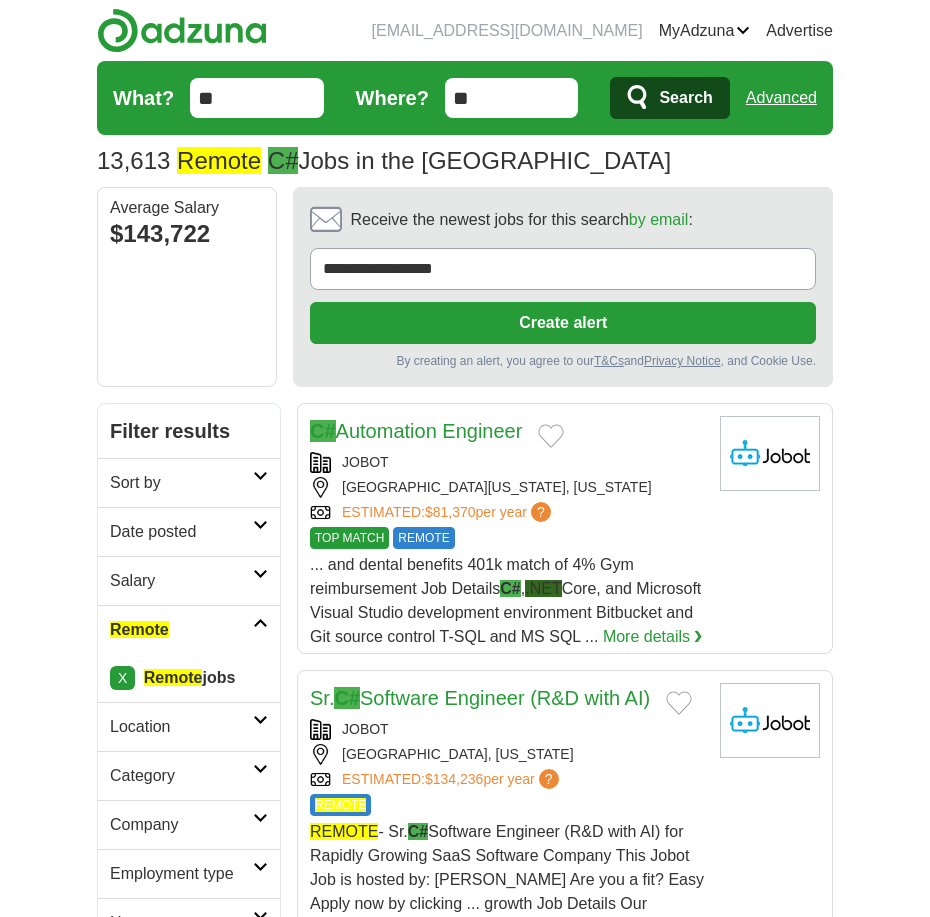 scroll, scrollTop: 0, scrollLeft: 0, axis: both 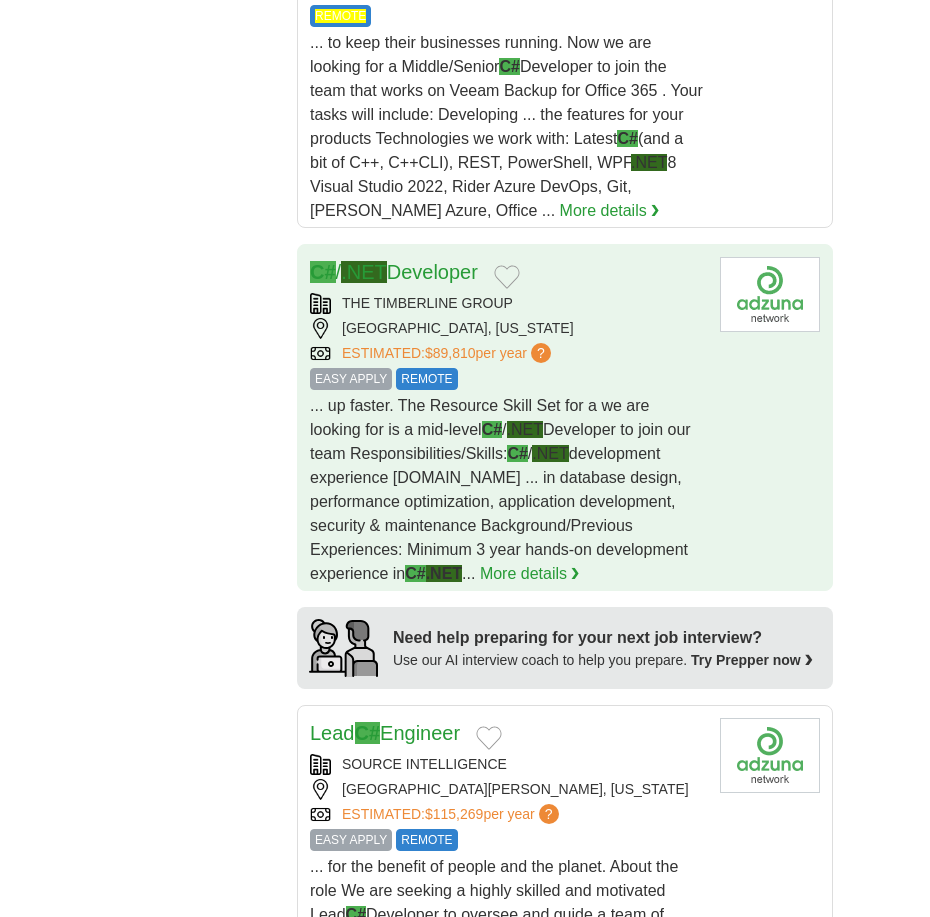 click on "CHICAGO, ILLINOIS" at bounding box center [507, 328] 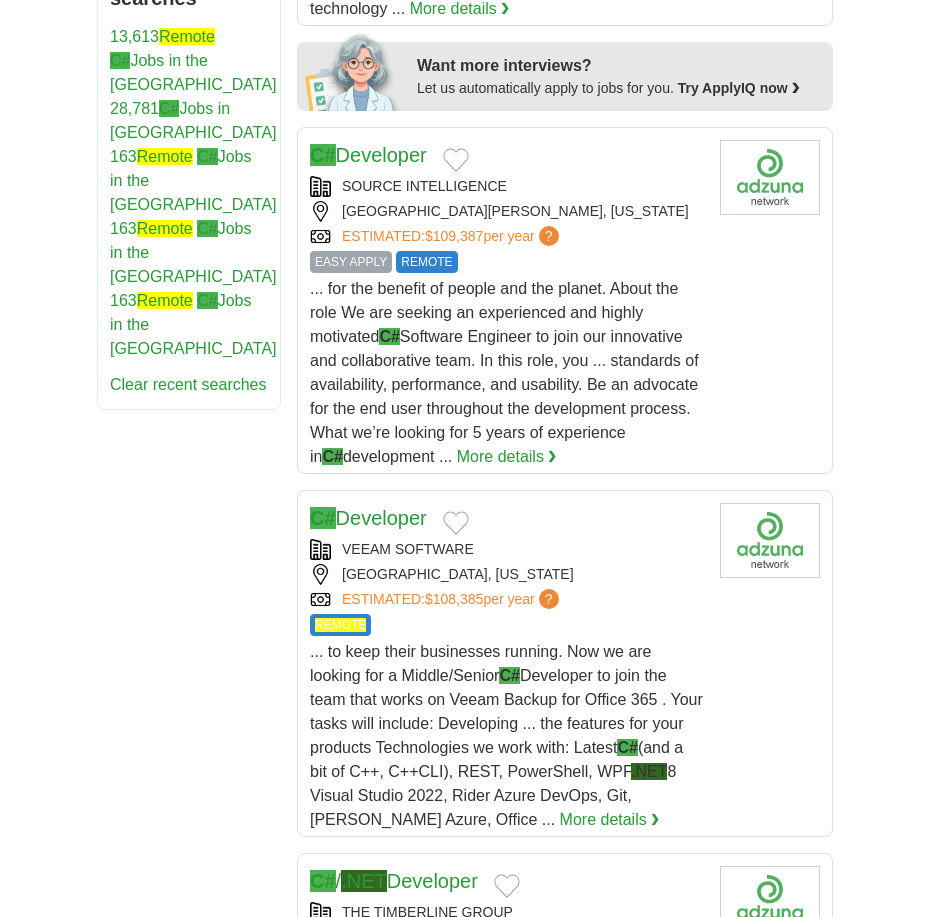 scroll, scrollTop: 1359, scrollLeft: 0, axis: vertical 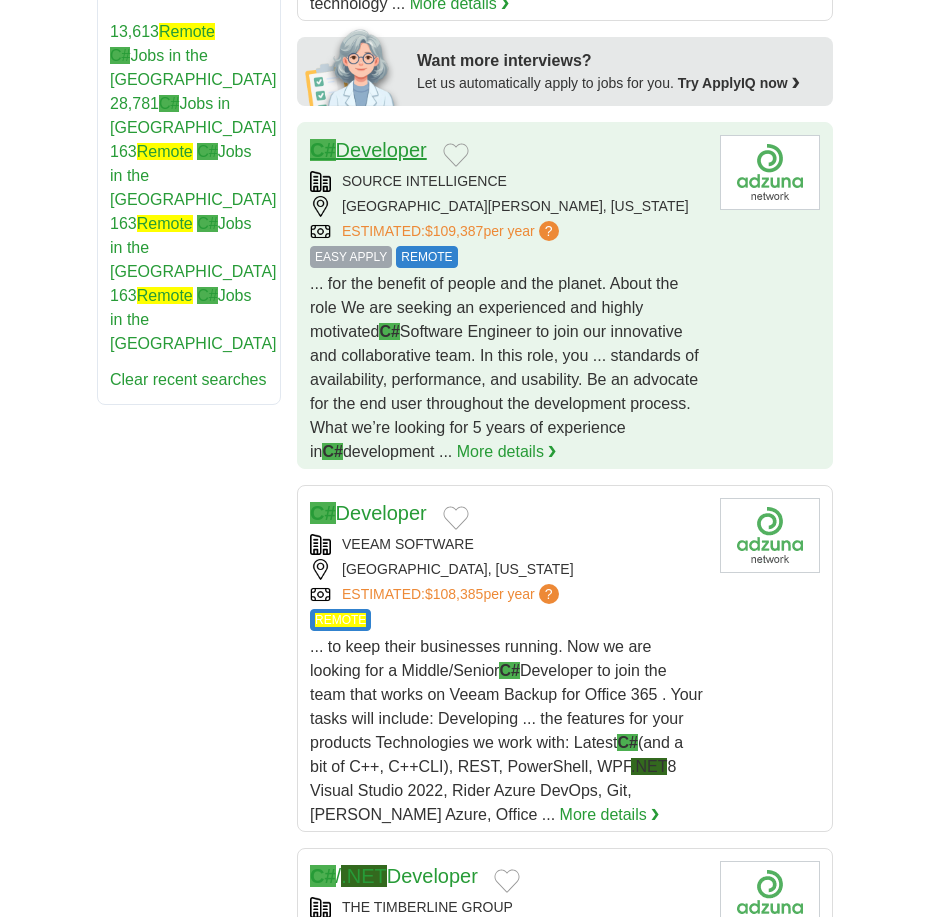drag, startPoint x: 431, startPoint y: 171, endPoint x: 335, endPoint y: 183, distance: 96.74709 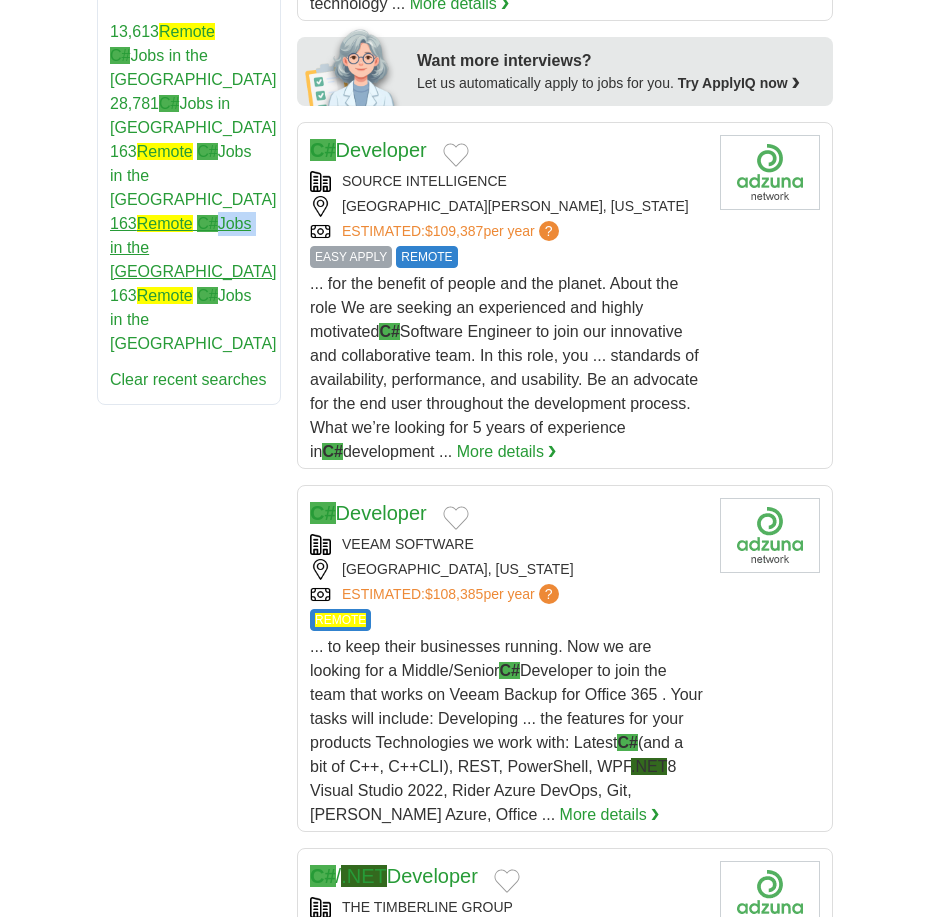 drag, startPoint x: 283, startPoint y: 172, endPoint x: 220, endPoint y: 183, distance: 63.953106 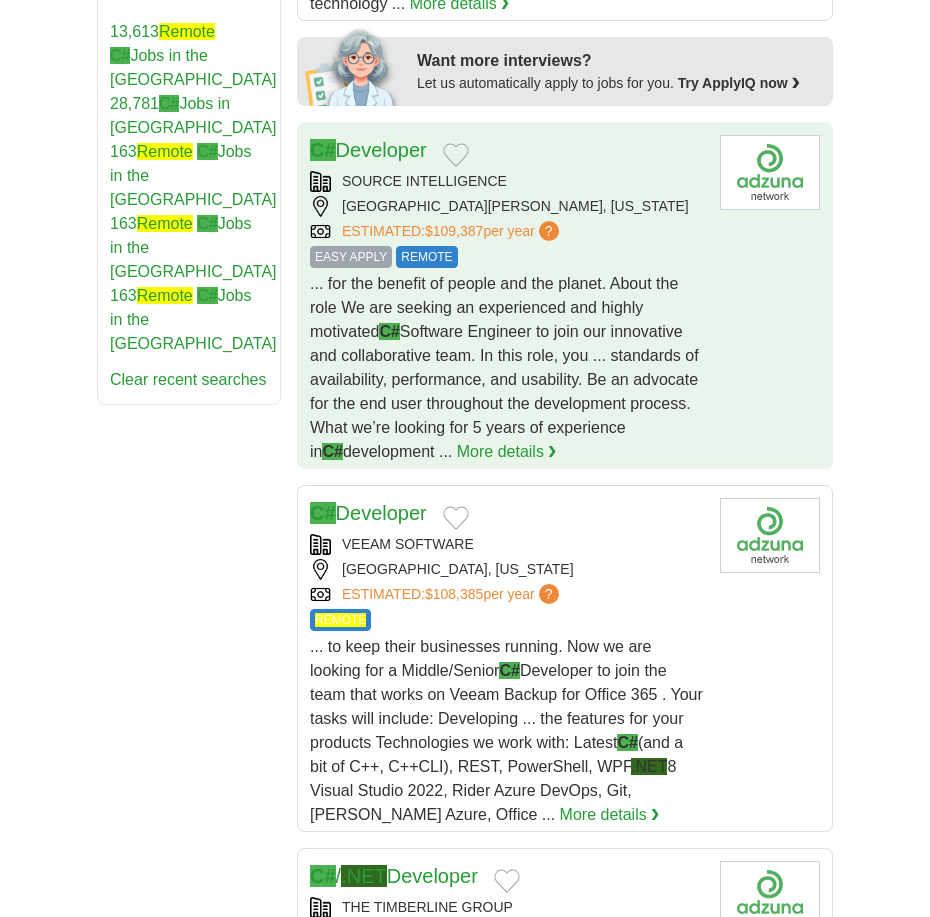 click on "SOURCE INTELLIGENCE" at bounding box center (507, 181) 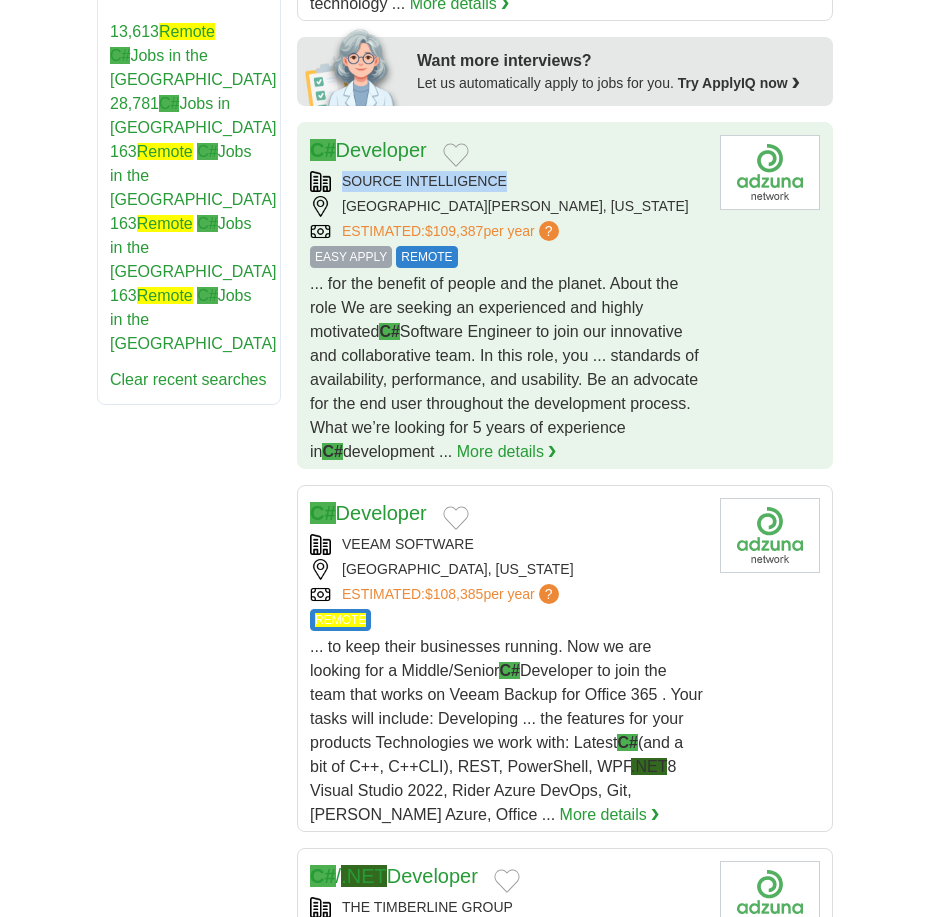 drag, startPoint x: 514, startPoint y: 195, endPoint x: 333, endPoint y: 202, distance: 181.13531 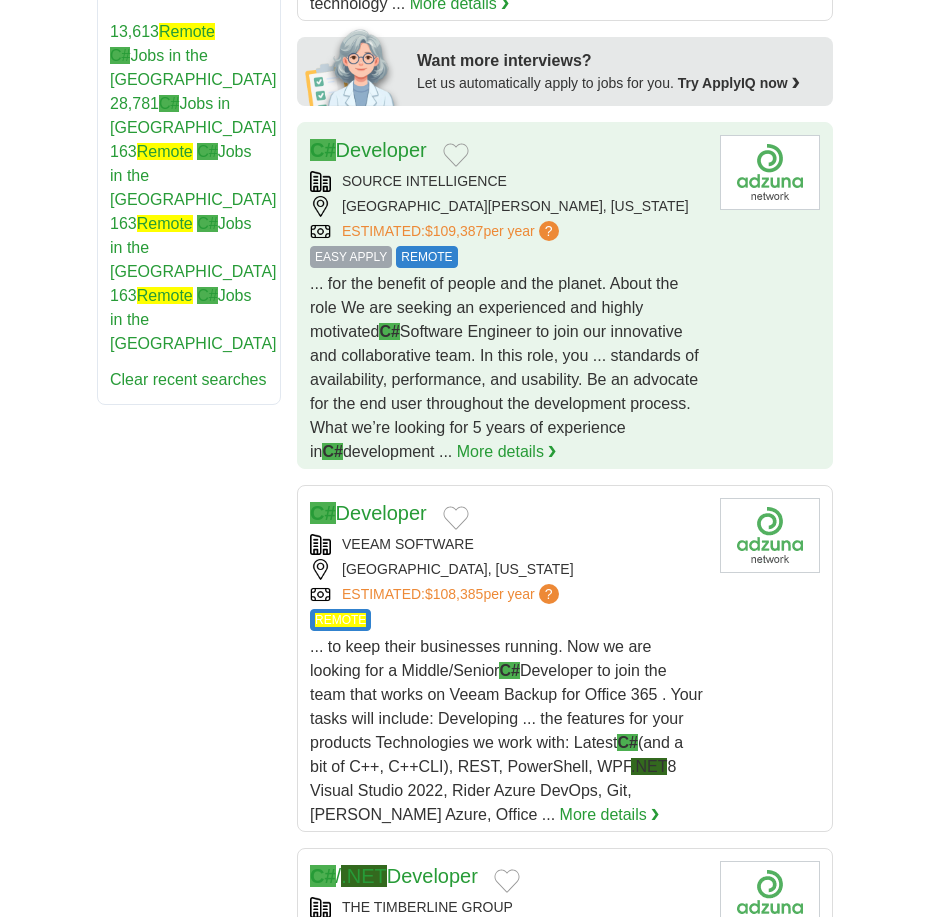 drag, startPoint x: 611, startPoint y: 235, endPoint x: 715, endPoint y: 273, distance: 110.724884 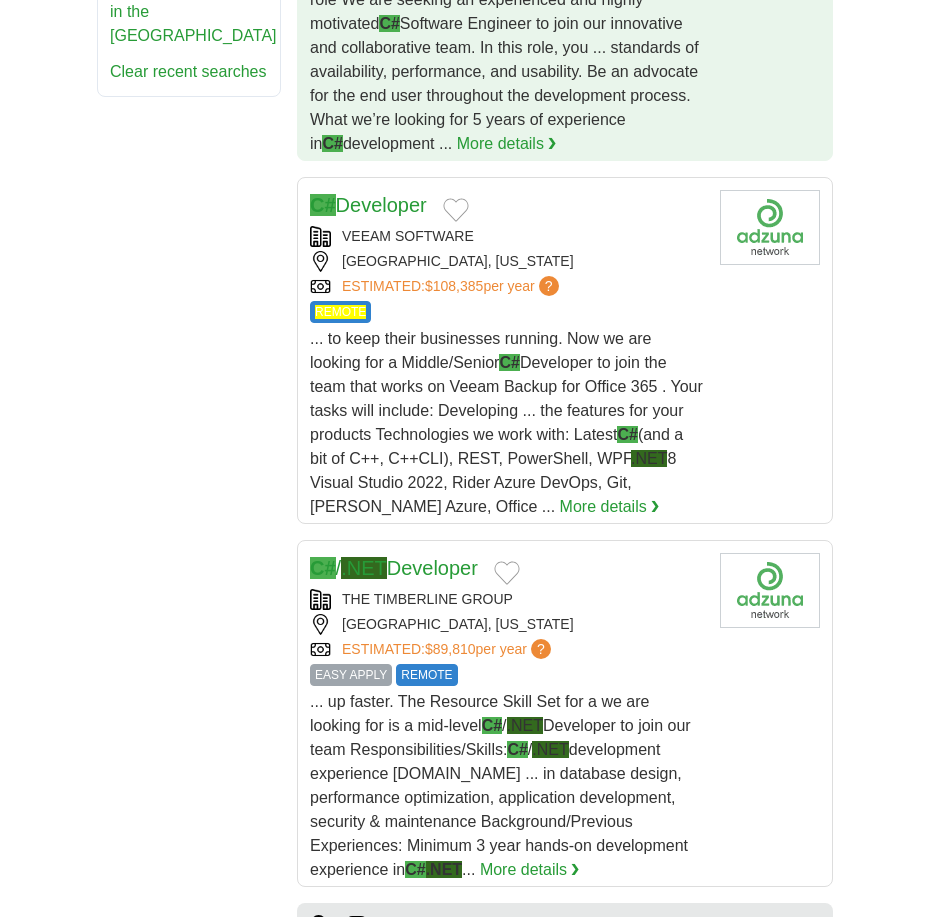 scroll, scrollTop: 1671, scrollLeft: 0, axis: vertical 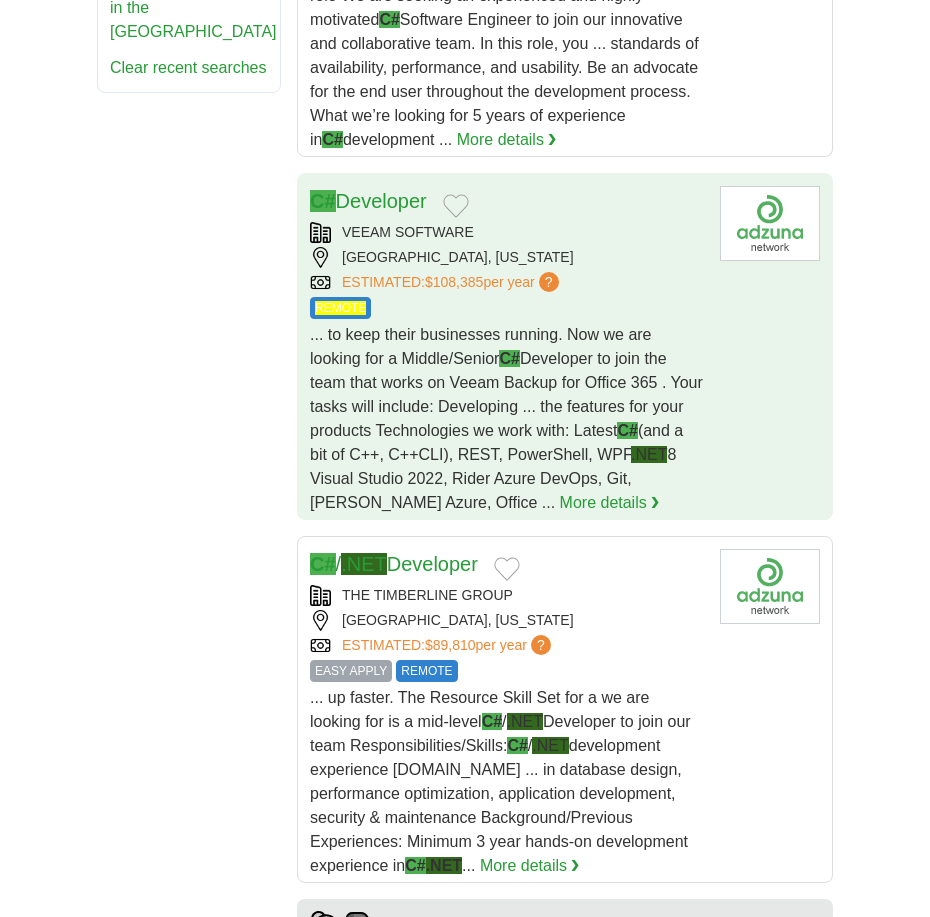 click on "C#  Developer
VEEAM SOFTWARE
ATLANTA, GEORGIA
ESTIMATED:
$108,385
per year
?
REMOTE
REMOTE
...  to keep their businesses running. Now we are looking for a Middle/Senior  C# C#  (and a bit of C++, C++CLI), REST, PowerShell, WPF  .NET" at bounding box center [507, 350] 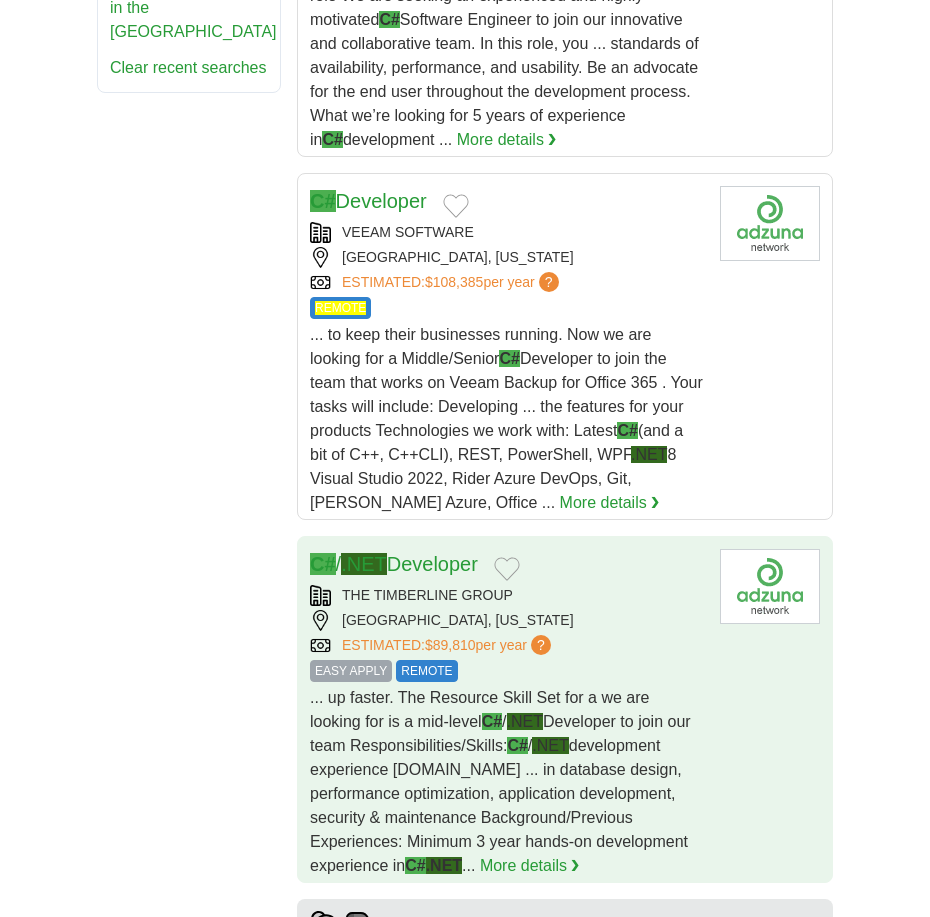 click on "THE TIMBERLINE GROUP" at bounding box center (507, 595) 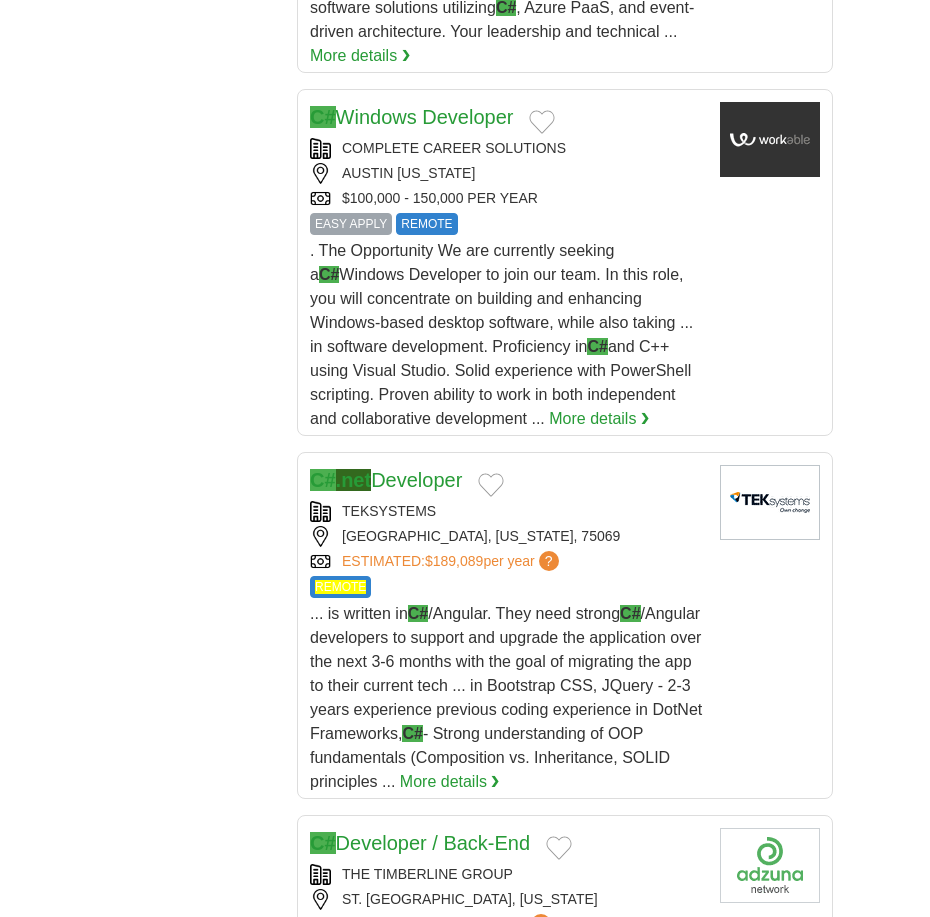 scroll, scrollTop: 2970, scrollLeft: 0, axis: vertical 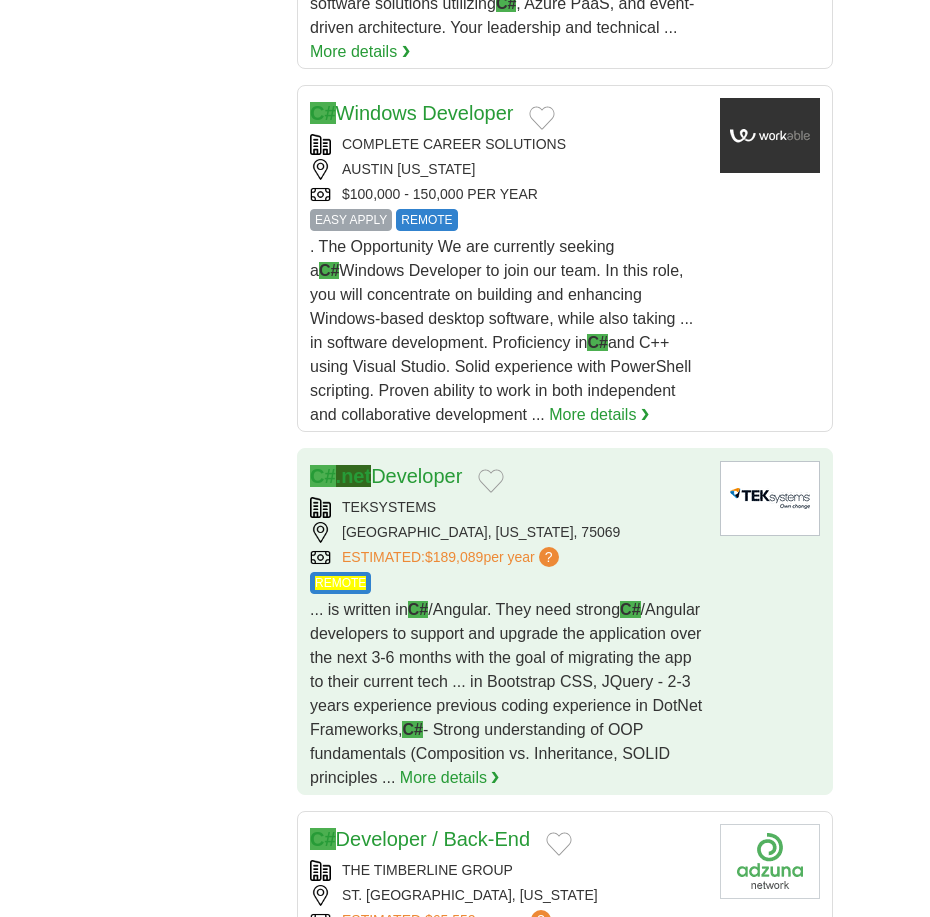 click on "REMOTE" at bounding box center (507, 583) 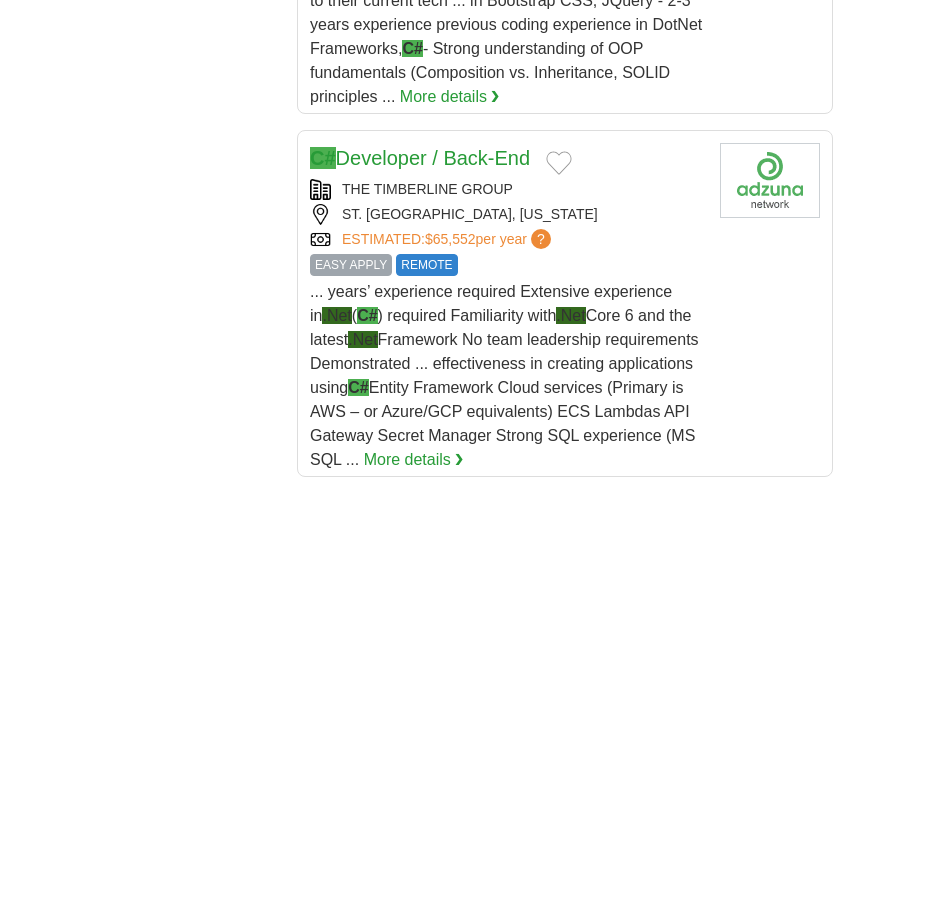 scroll, scrollTop: 3656, scrollLeft: 0, axis: vertical 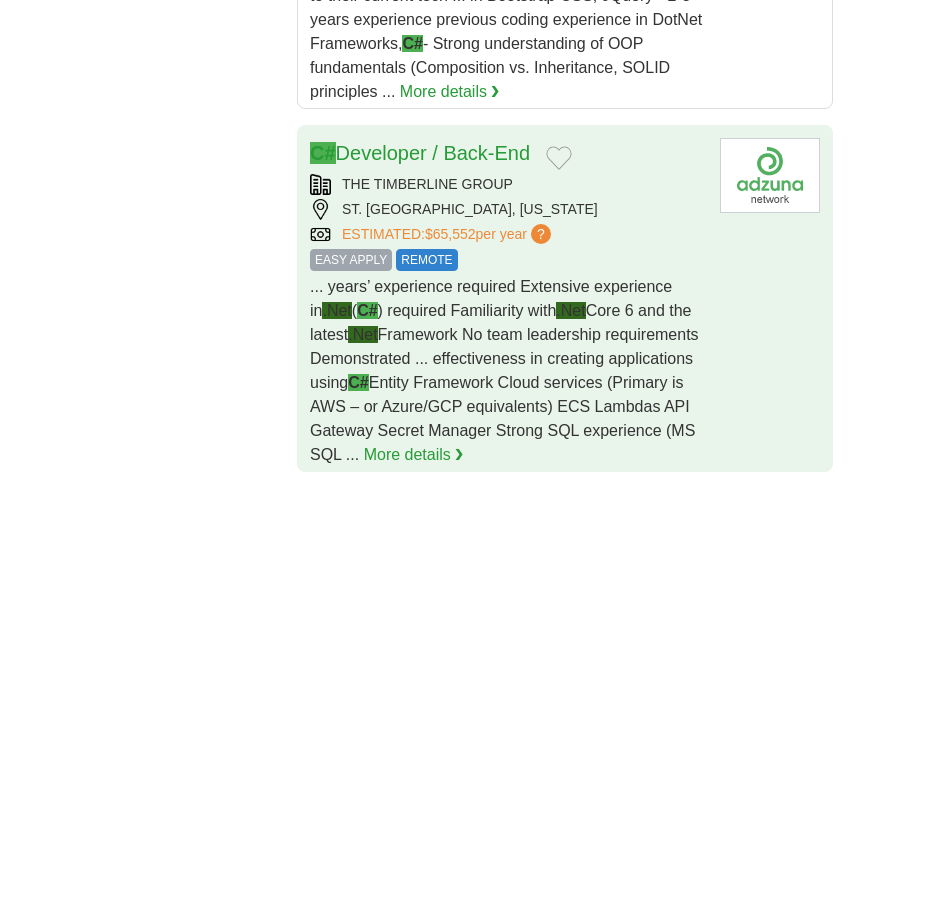 click on "...  years’ experience required Extensive experience in  .Net  ( C# ) required Familiarity with  .Net  Core 6 and the latest  .Net  Framework No team leadership requirements Demonstrated ...  effectiveness in creating applications using  C#  Entity Framework Cloud services (Primary is AWS – or Azure/GCP equivalents) ECS Lambdas API Gateway Secret Manager Strong SQL experience (MS SQL ..." at bounding box center [504, 370] 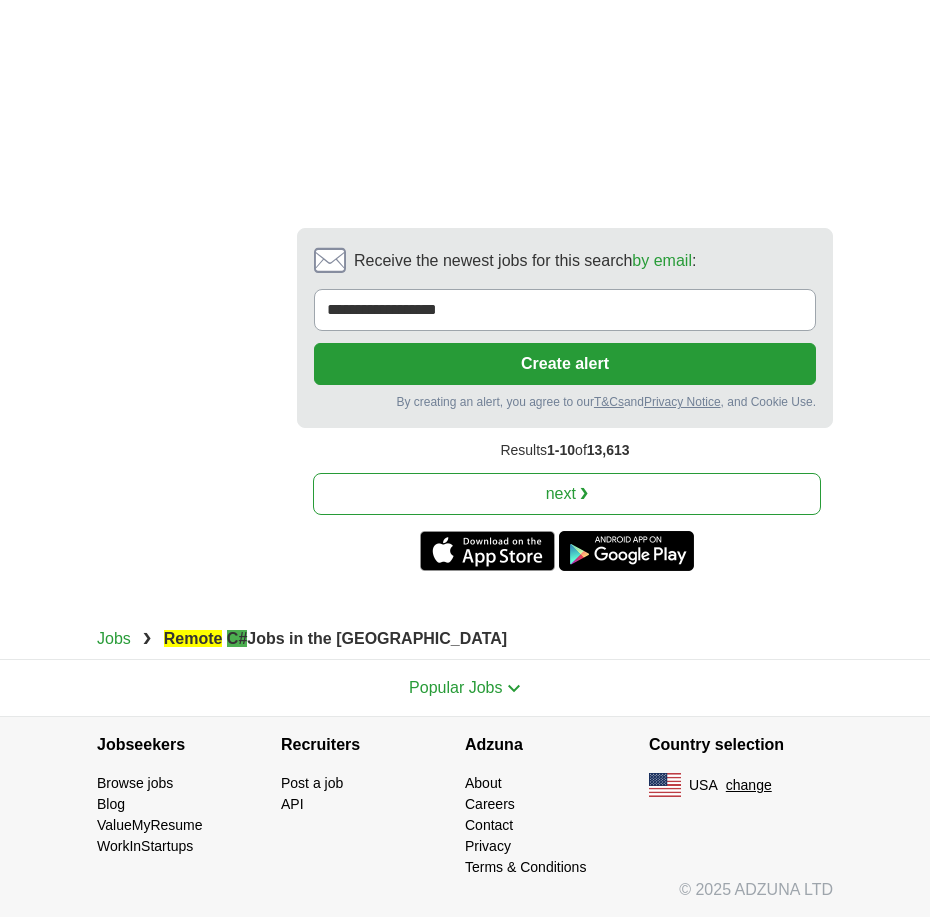 scroll, scrollTop: 4578, scrollLeft: 0, axis: vertical 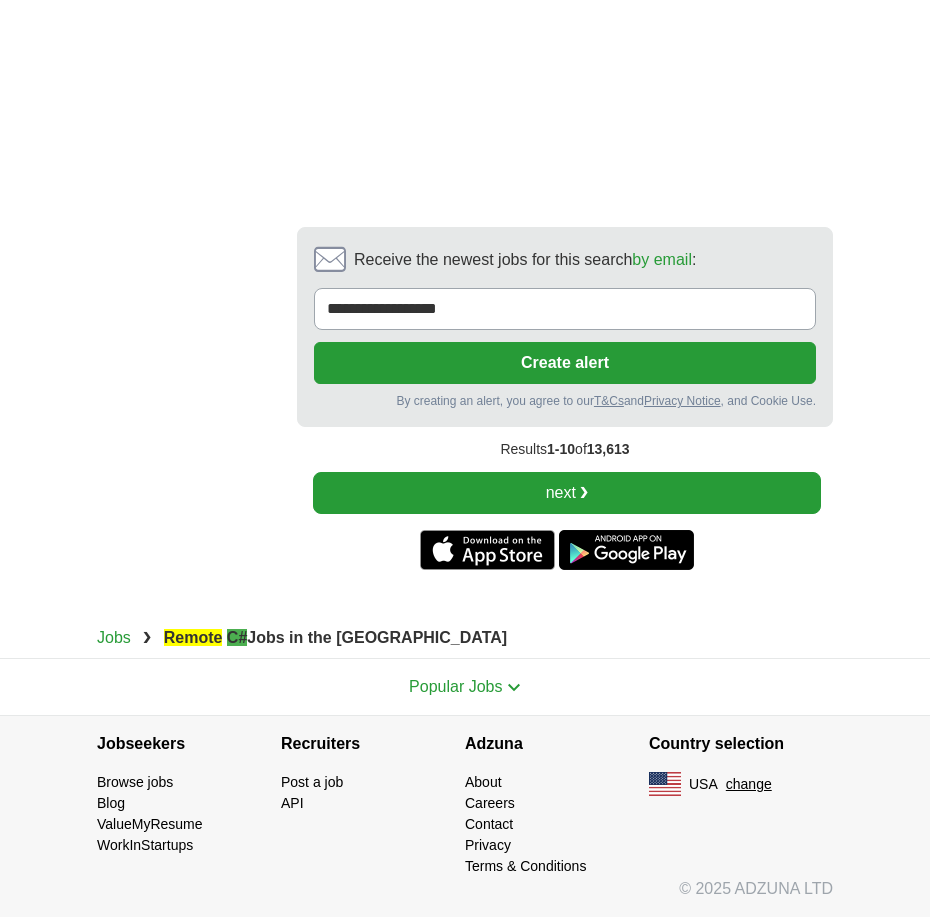 click on "next ❯" at bounding box center [567, 493] 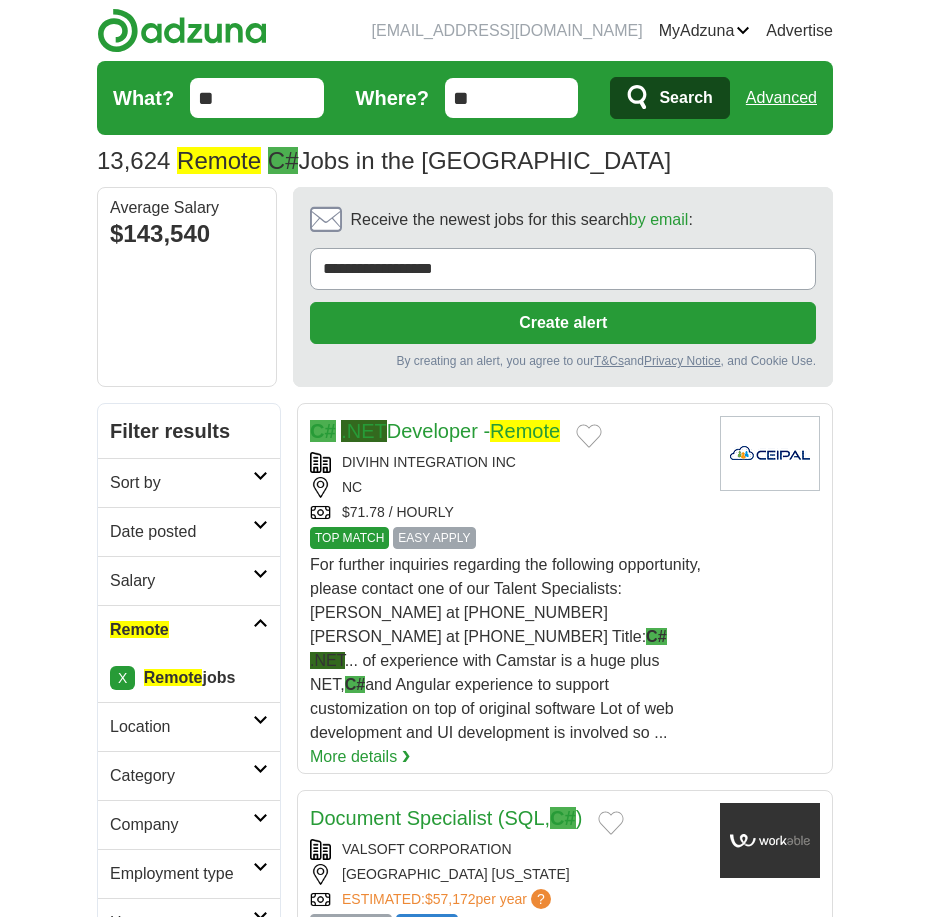 scroll, scrollTop: 0, scrollLeft: 0, axis: both 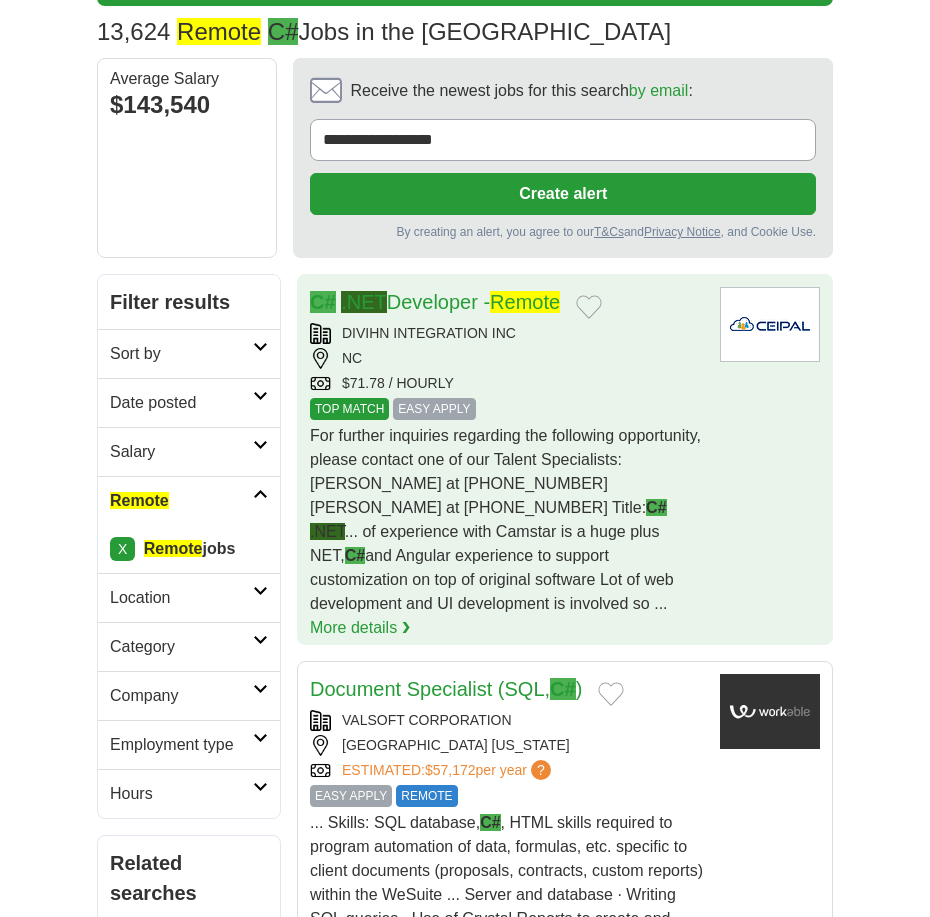 click on "NC" at bounding box center (507, 358) 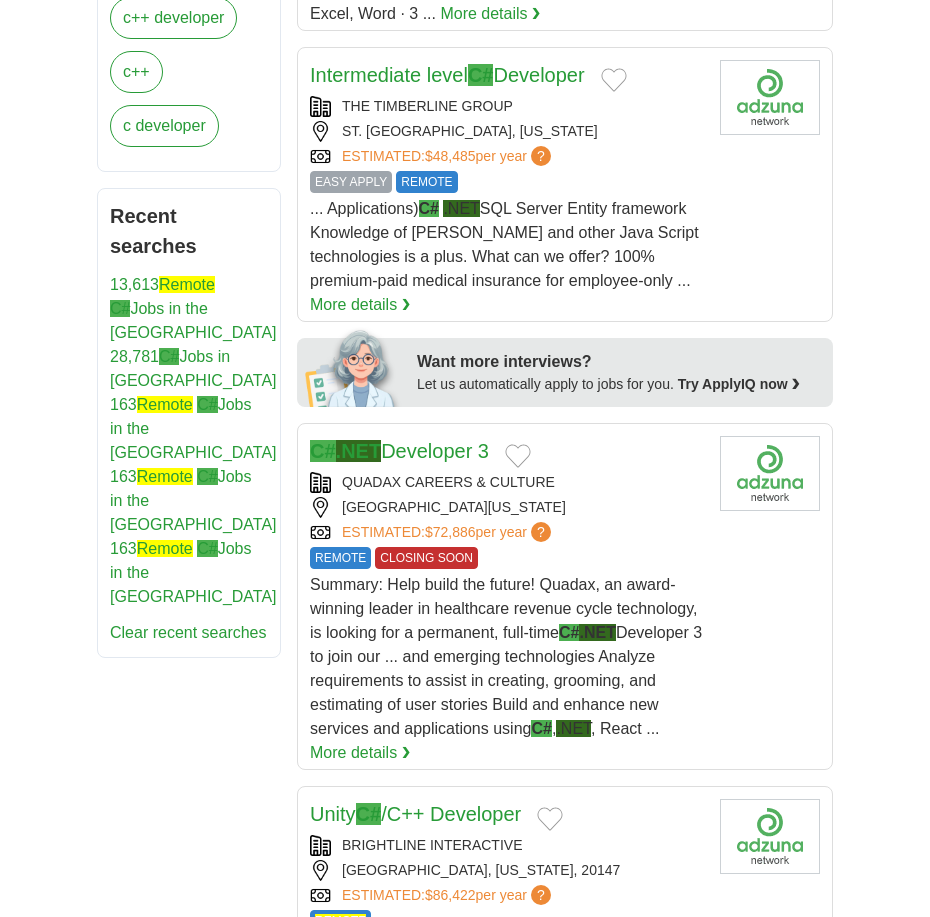 scroll, scrollTop: 1114, scrollLeft: 0, axis: vertical 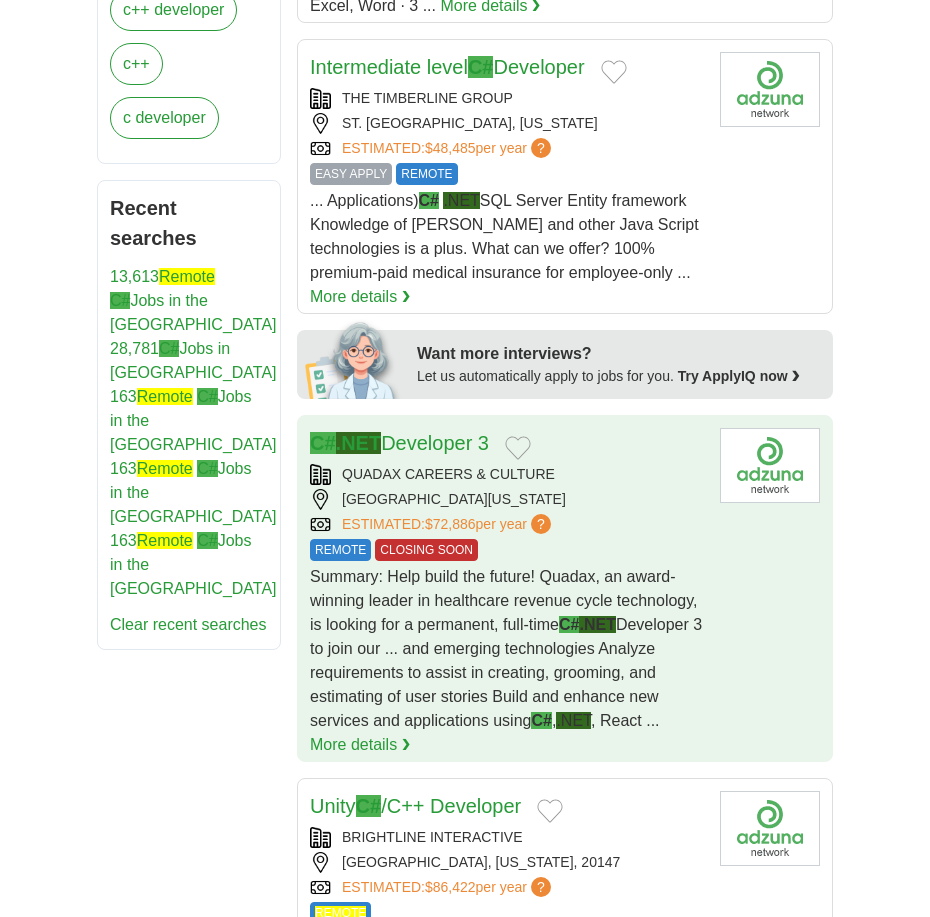 click on "ESTIMATED:
$72,886
per year
?
REMOTE CLOSING SOON" at bounding box center (507, 524) 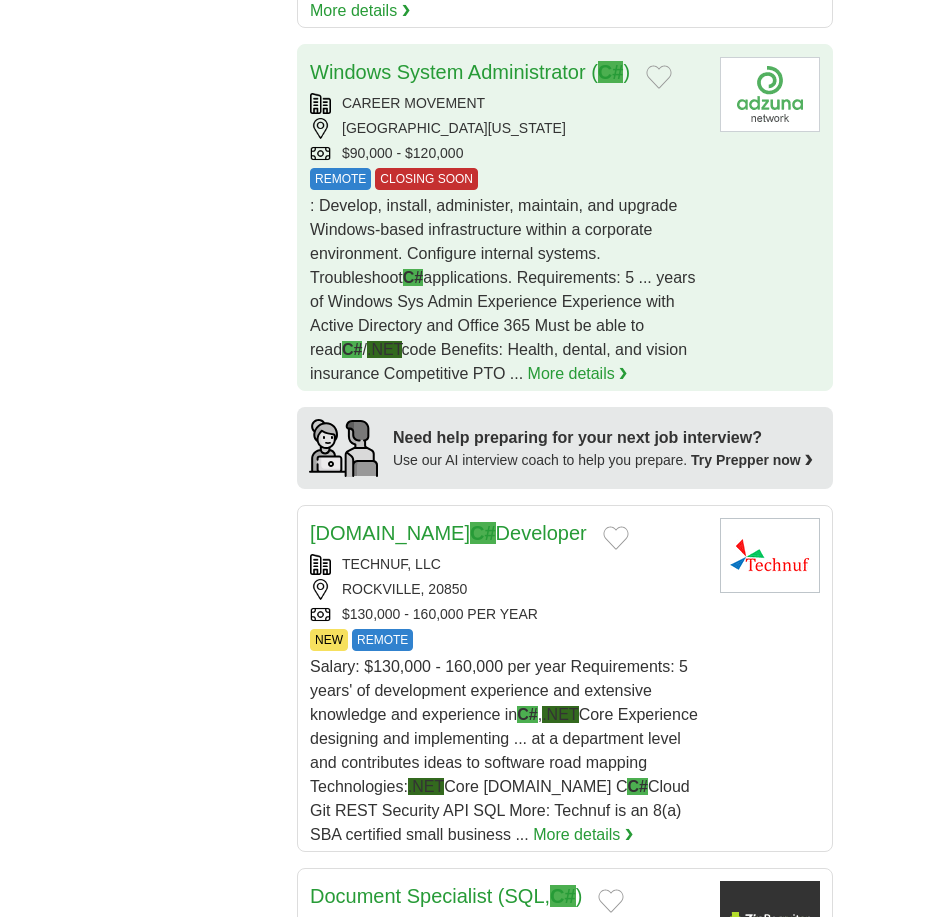 scroll, scrollTop: 2224, scrollLeft: 0, axis: vertical 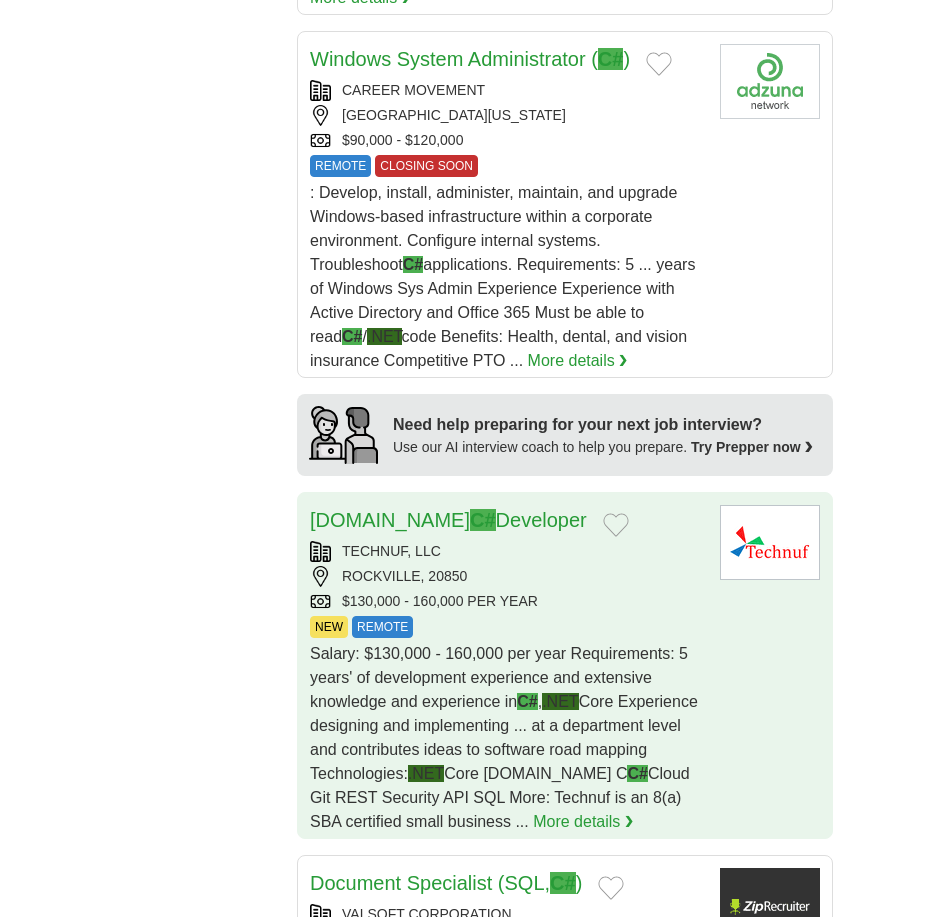 click on "TECHNUF, LLC" at bounding box center [507, 551] 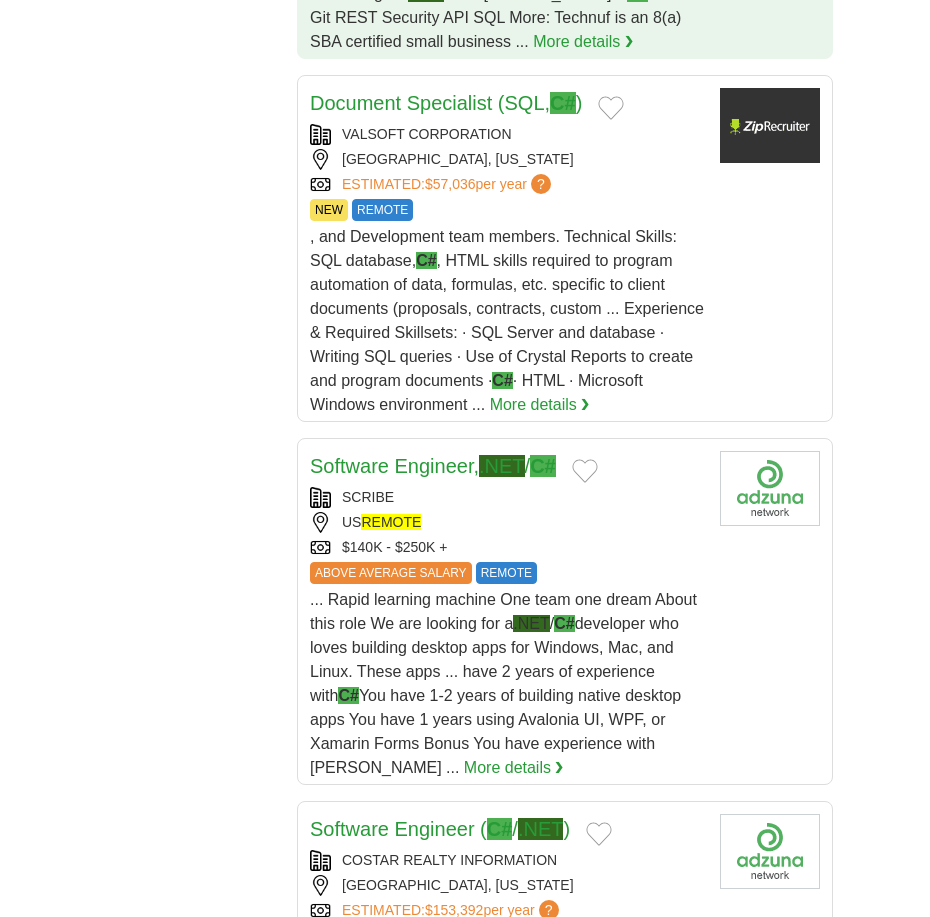 scroll, scrollTop: 3034, scrollLeft: 0, axis: vertical 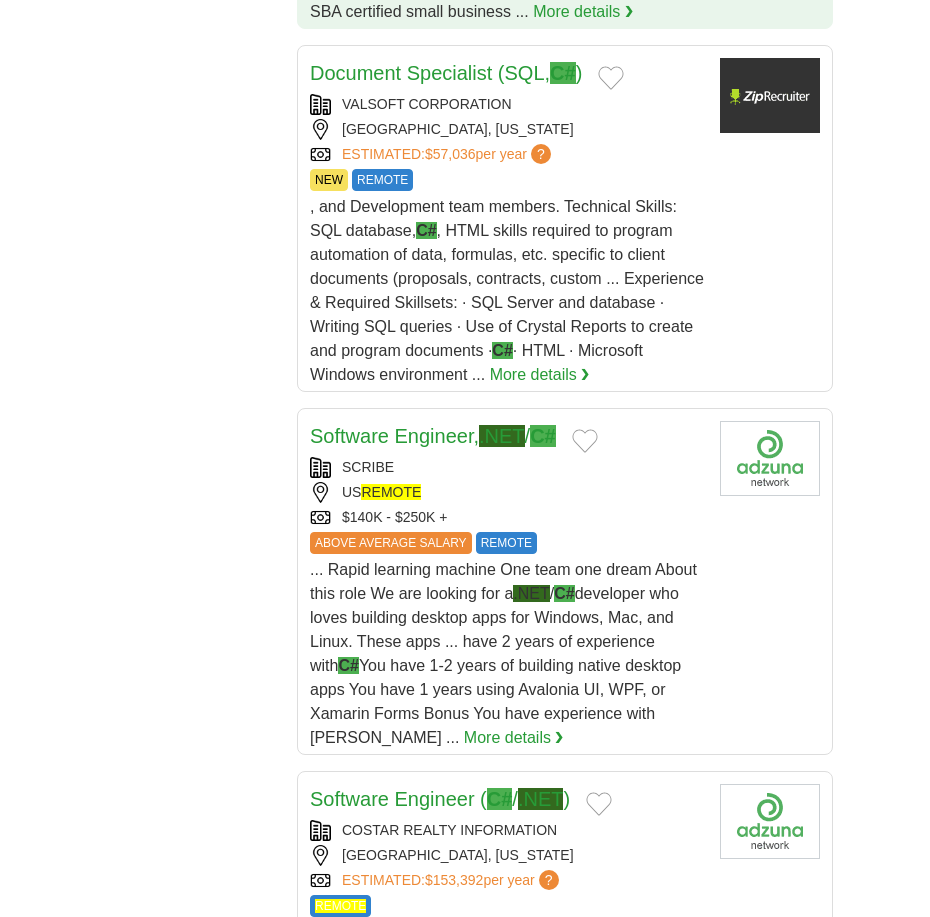 click on "SCRIBE" at bounding box center [507, 467] 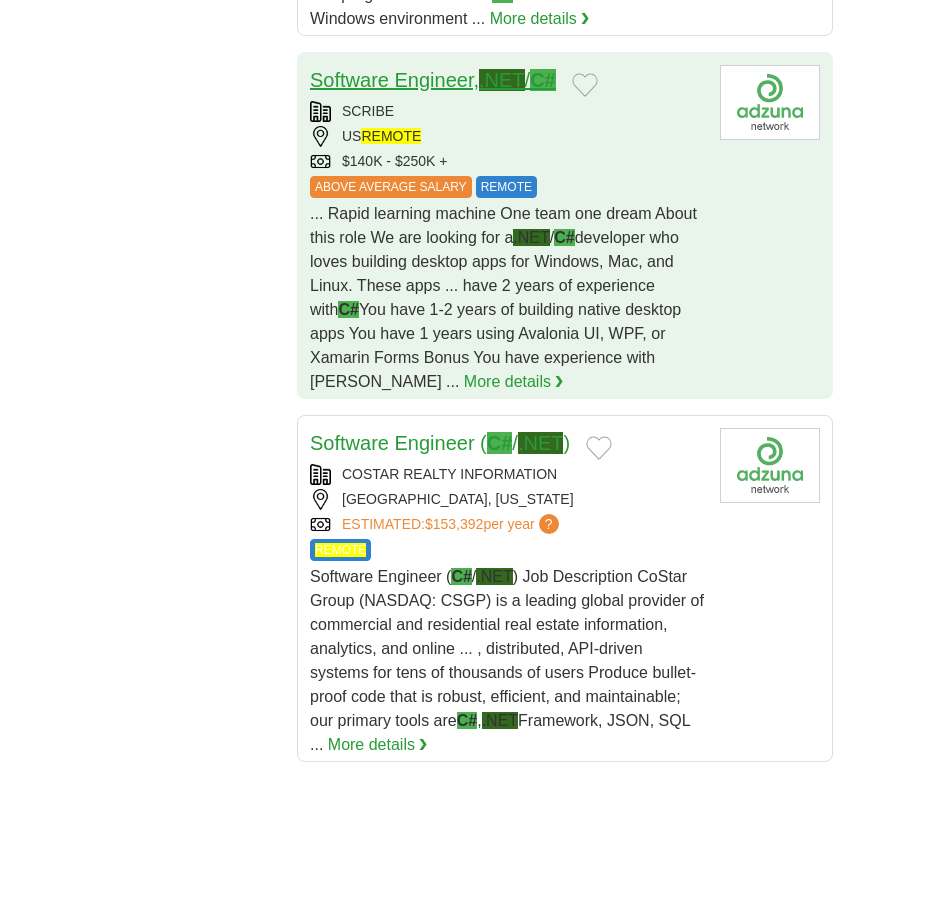 scroll, scrollTop: 3411, scrollLeft: 0, axis: vertical 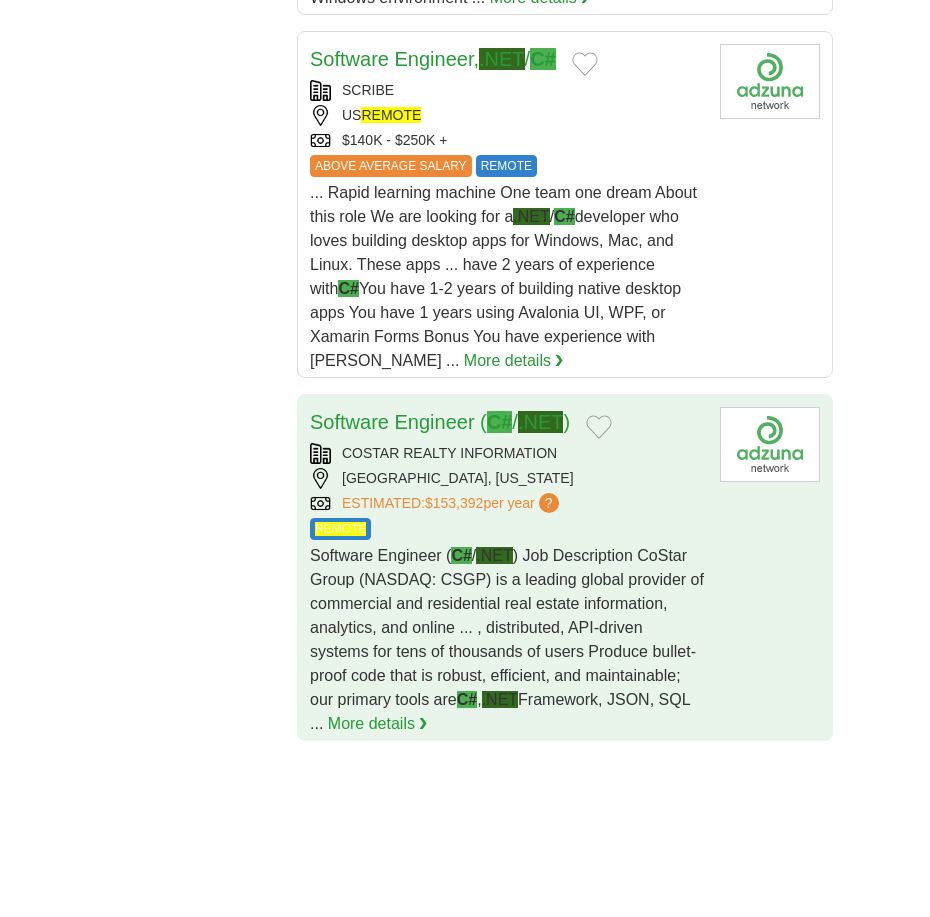 click on "NASHVILLE, TENNESSEE" at bounding box center (507, 478) 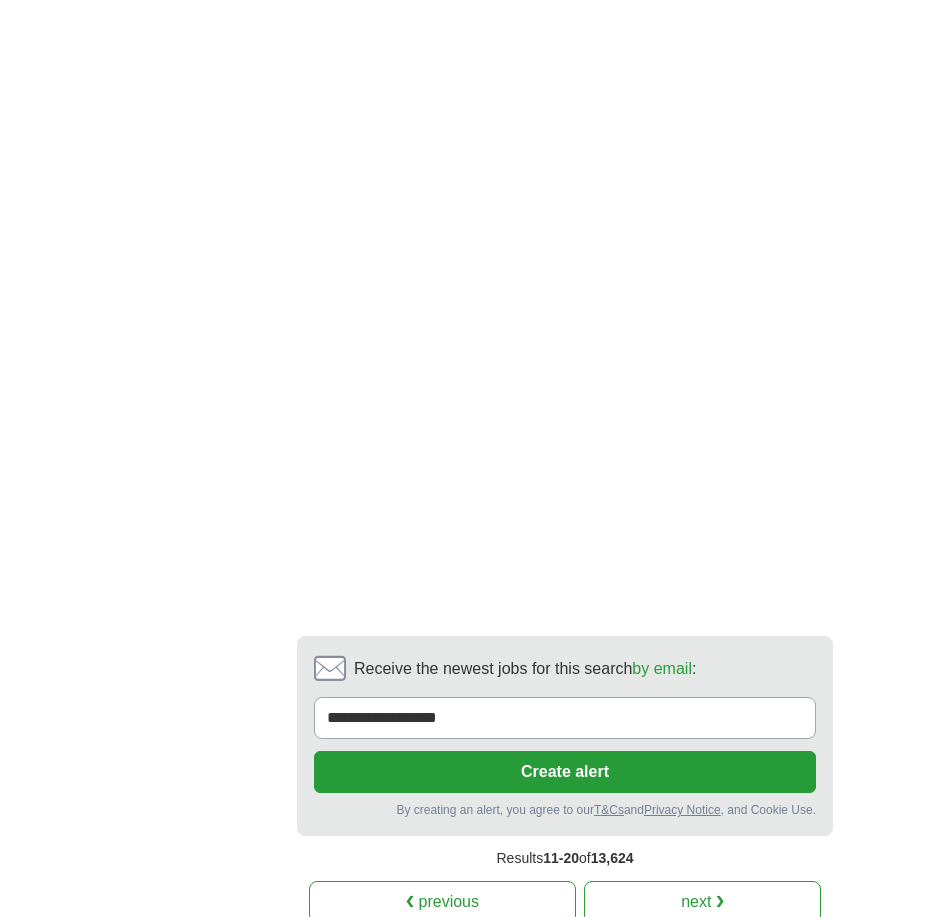 scroll, scrollTop: 4636, scrollLeft: 0, axis: vertical 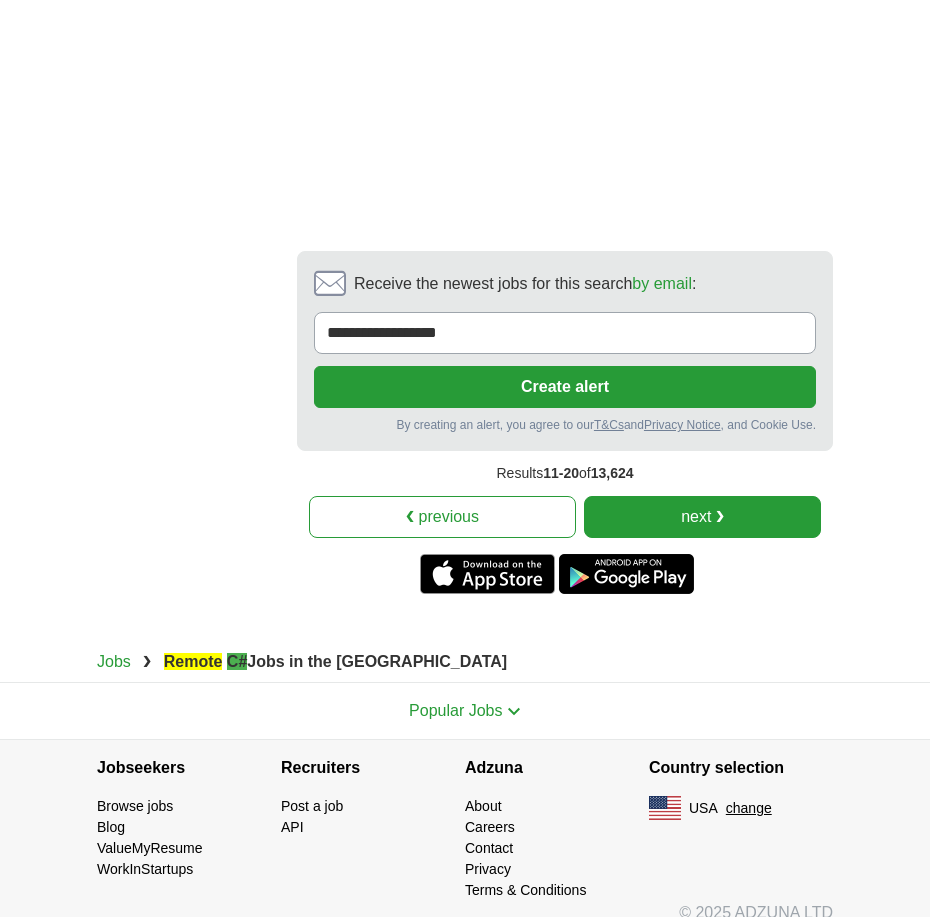 click on "next ❯" at bounding box center [702, 517] 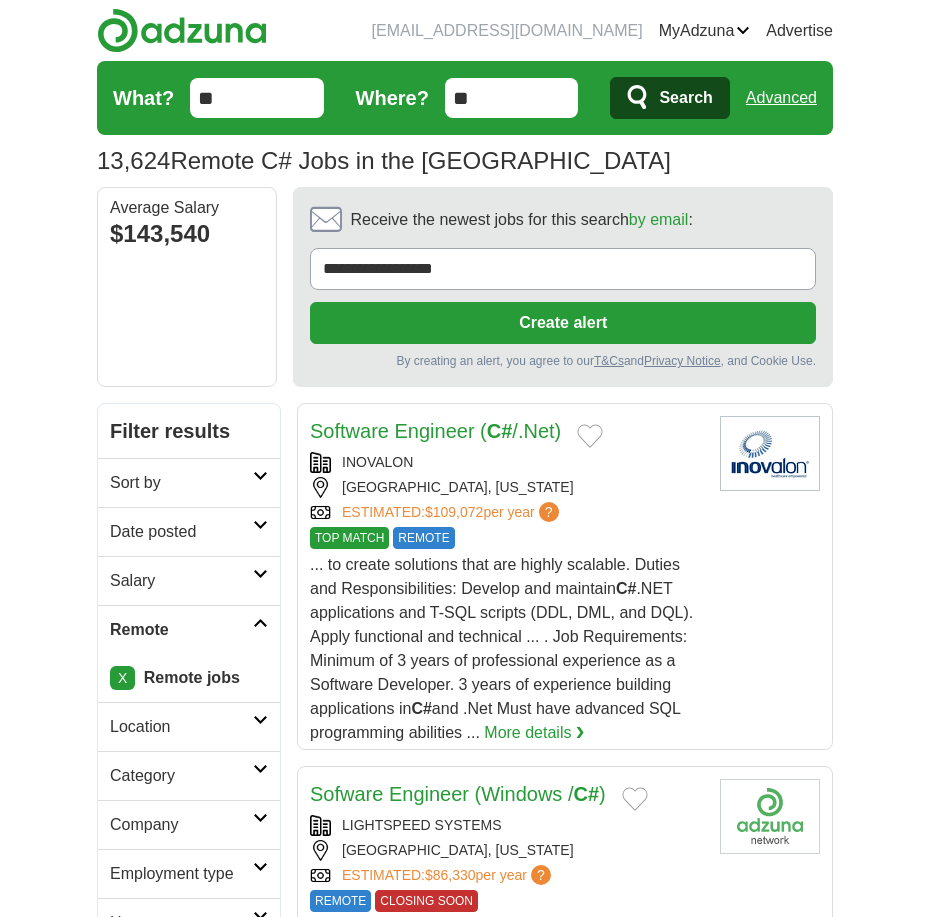 scroll, scrollTop: 0, scrollLeft: 0, axis: both 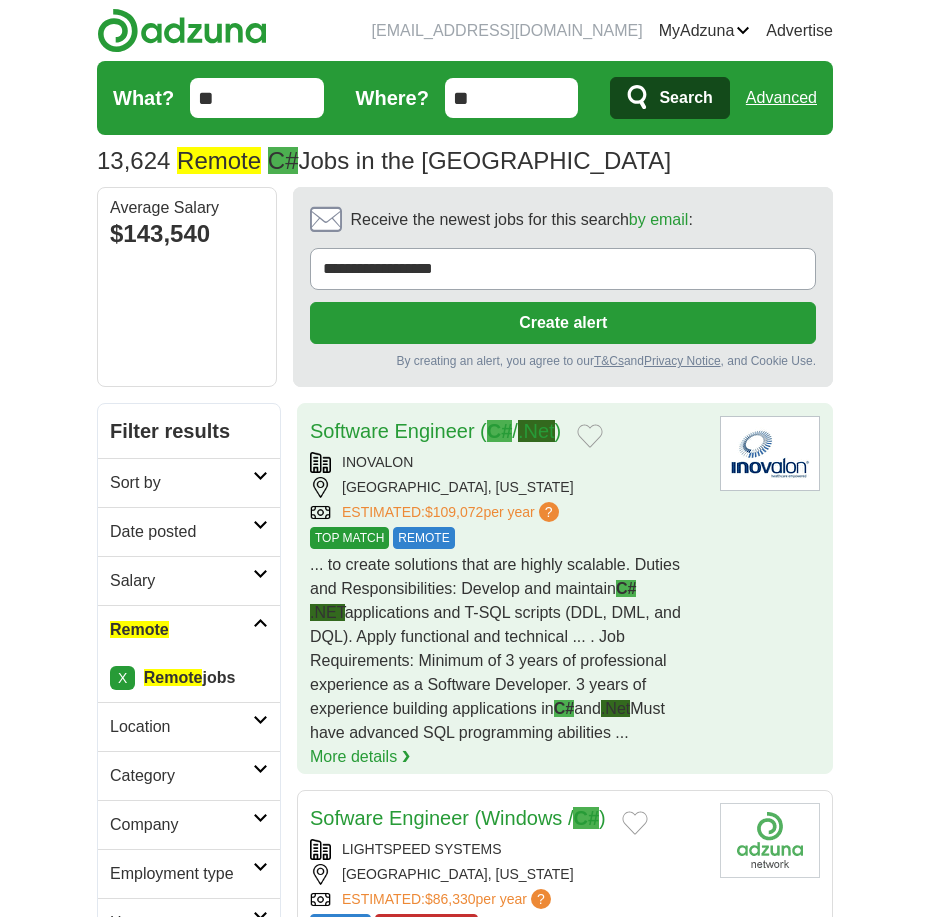 click on "ESTIMATED:
$109,072
per year
?
TOP MATCH REMOTE" at bounding box center [507, 512] 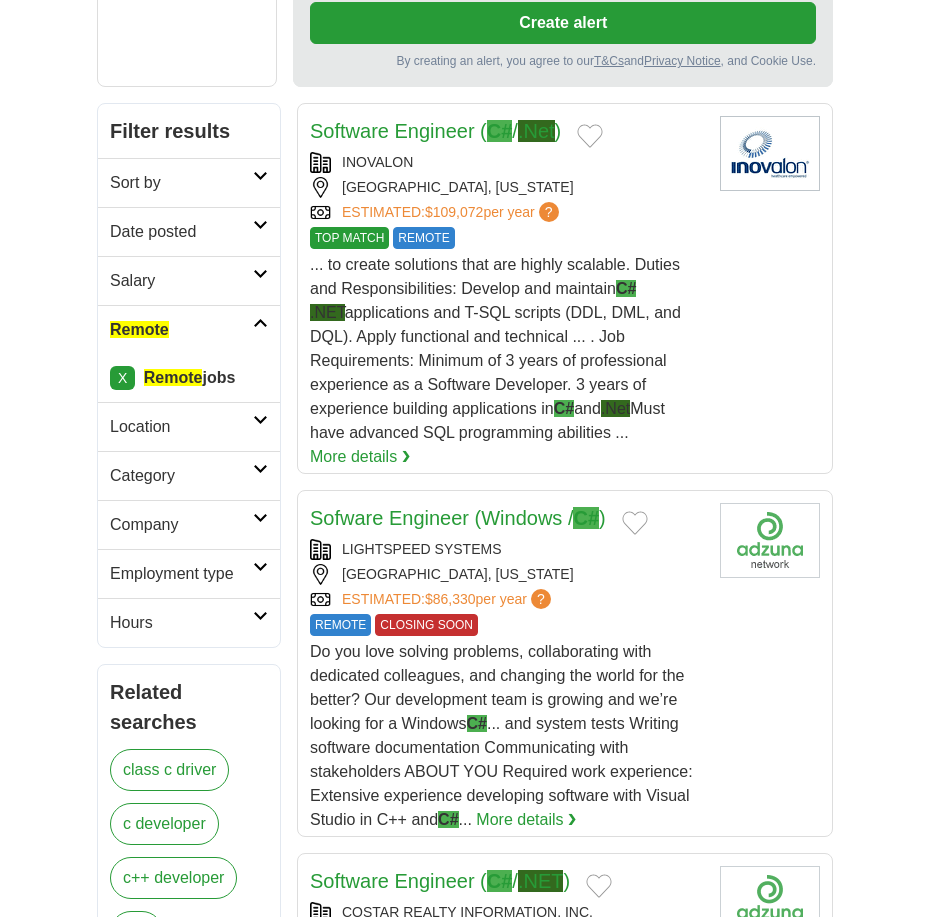 scroll, scrollTop: 313, scrollLeft: 0, axis: vertical 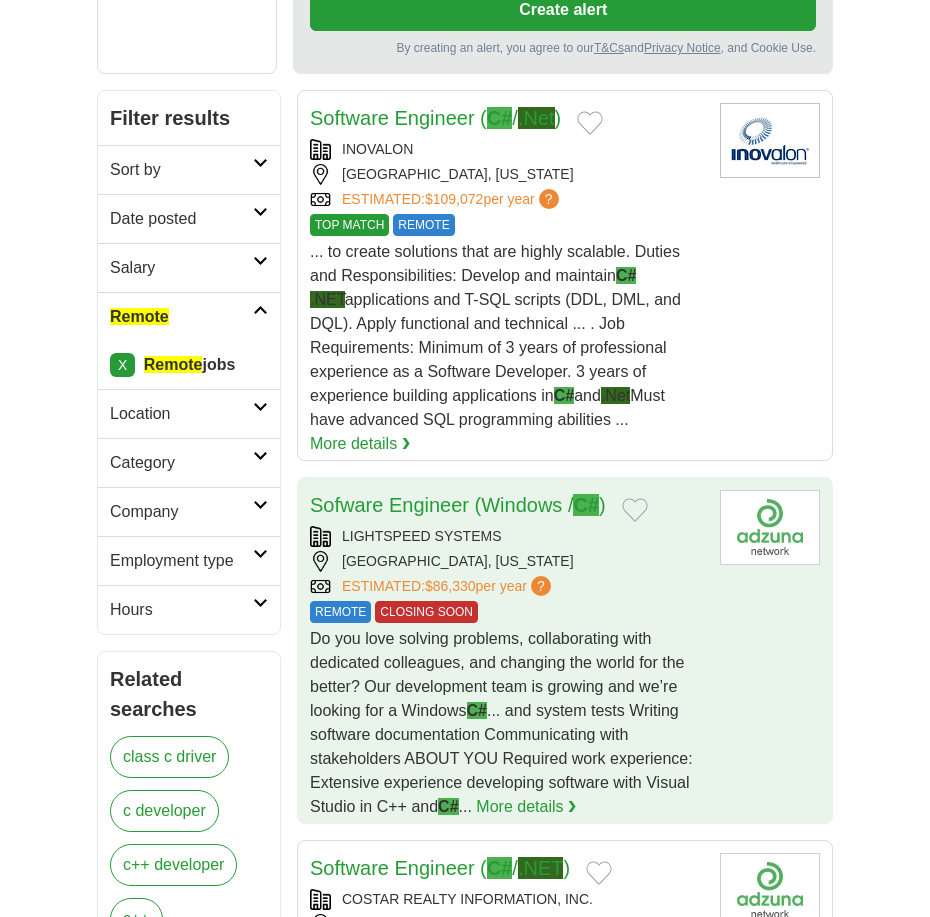 click on "LIGHTSPEED SYSTEMS
AUSTIN, TEXAS
ESTIMATED:
$86,330
per year
?
REMOTE CLOSING SOON" at bounding box center [507, 561] 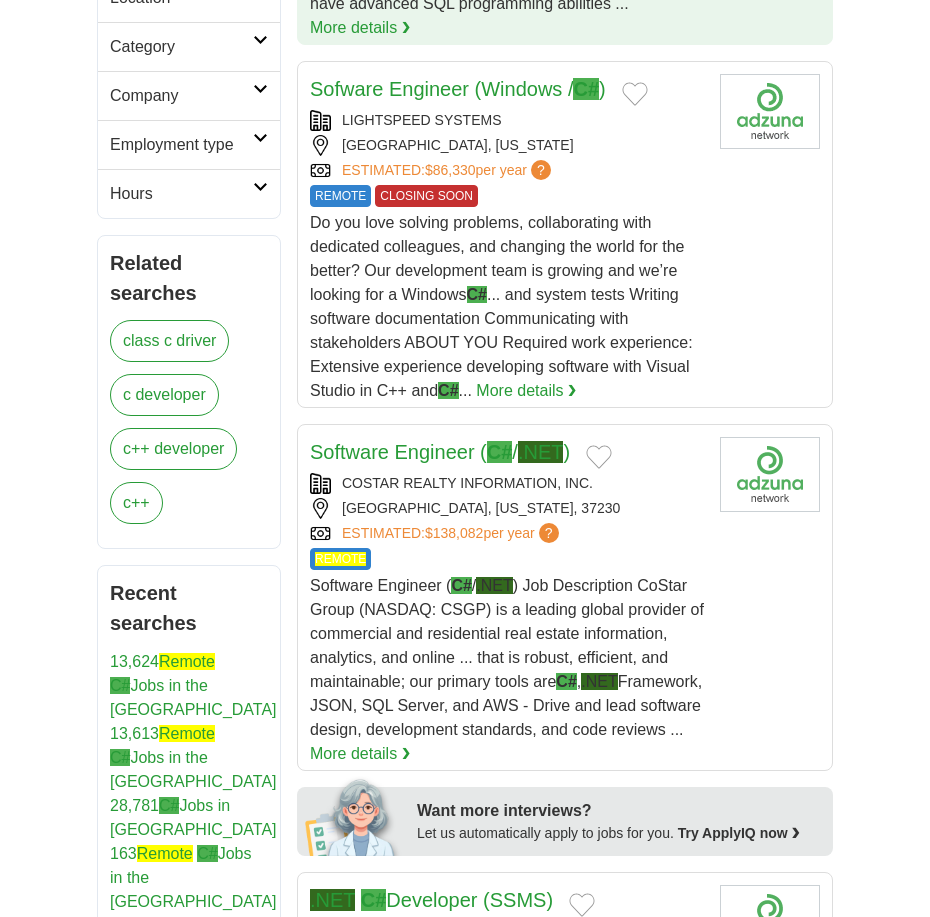 scroll, scrollTop: 780, scrollLeft: 0, axis: vertical 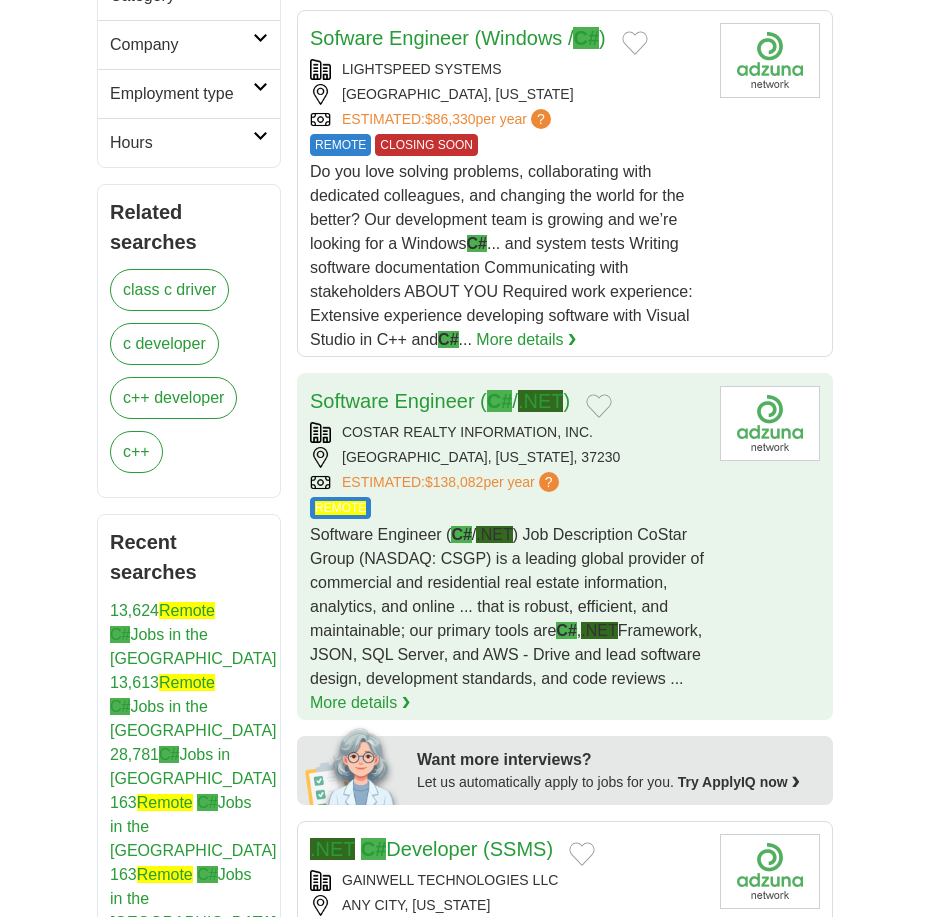 click on "Software Engineer ( C# / .NET )
COSTAR REALTY INFORMATION, INC.
NASHVILLE, TENNESSEE, 37230
ESTIMATED:
$138,082
per year
?
REMOTE
REMOTE
Software Engineer ( C# / .NET C# ,  .NET
More details ❯" at bounding box center (507, 550) 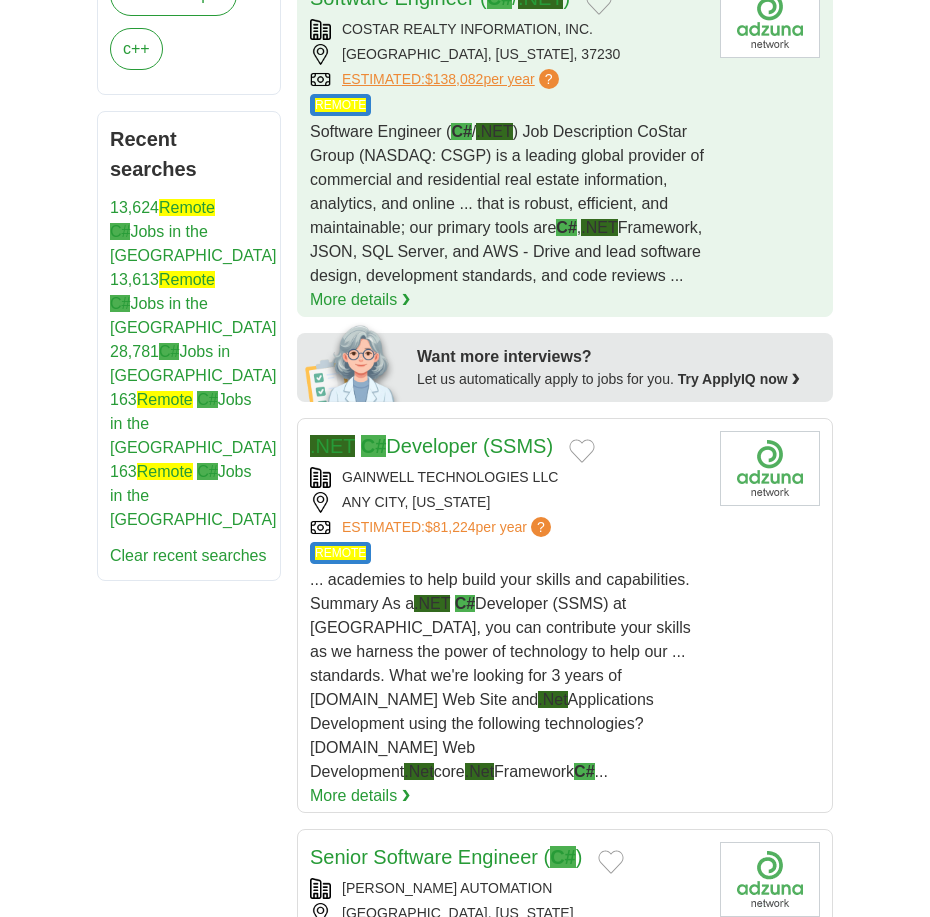 scroll, scrollTop: 1187, scrollLeft: 0, axis: vertical 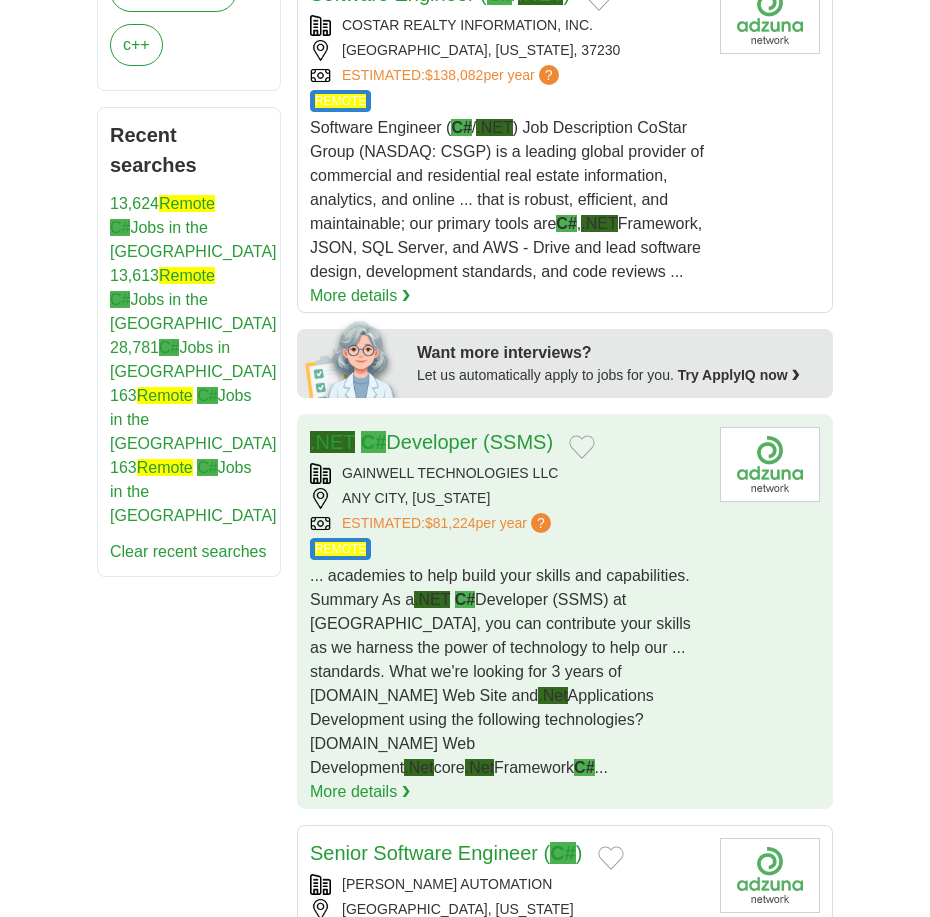 click on "ESTIMATED:
$81,224
per year
?
REMOTE" at bounding box center (507, 523) 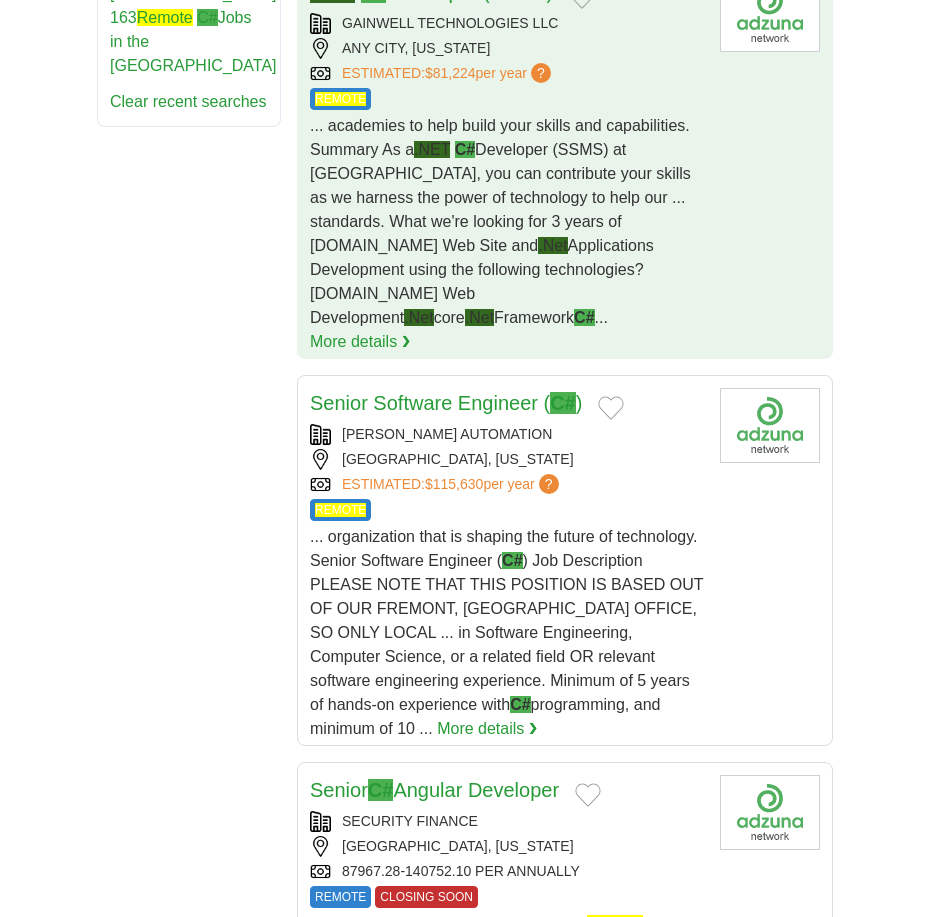 scroll, scrollTop: 1641, scrollLeft: 0, axis: vertical 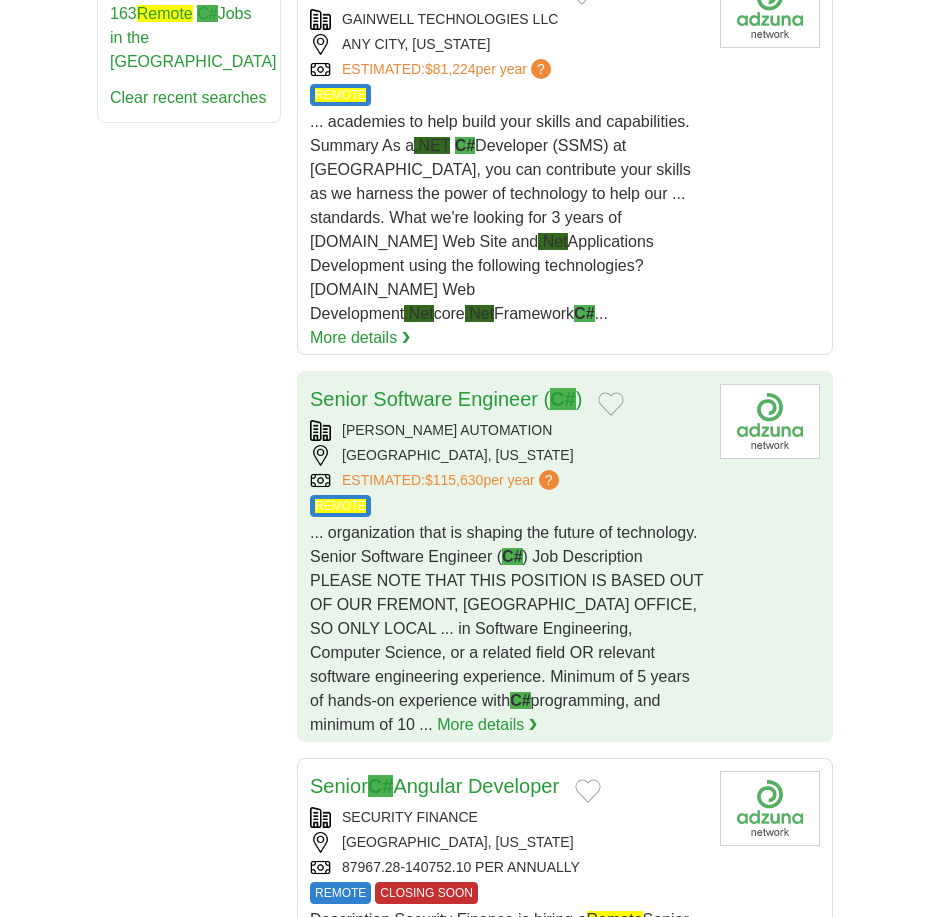 click on "REMOTE" at bounding box center [507, 506] 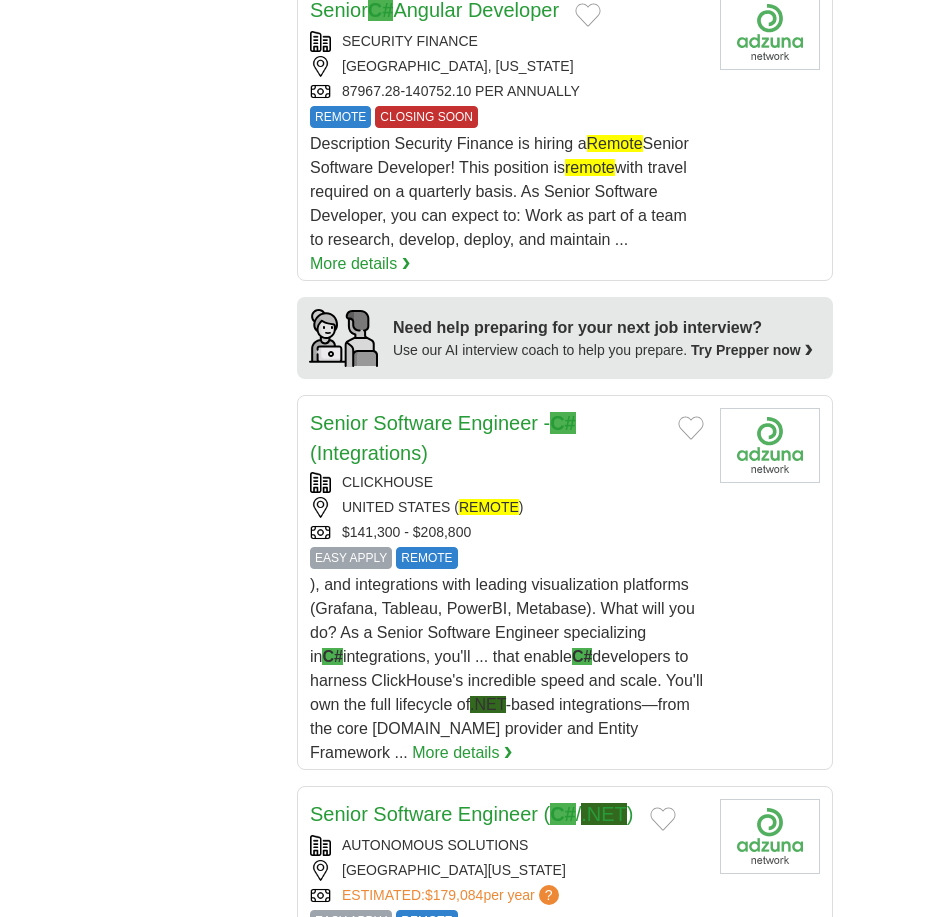 scroll, scrollTop: 2421, scrollLeft: 0, axis: vertical 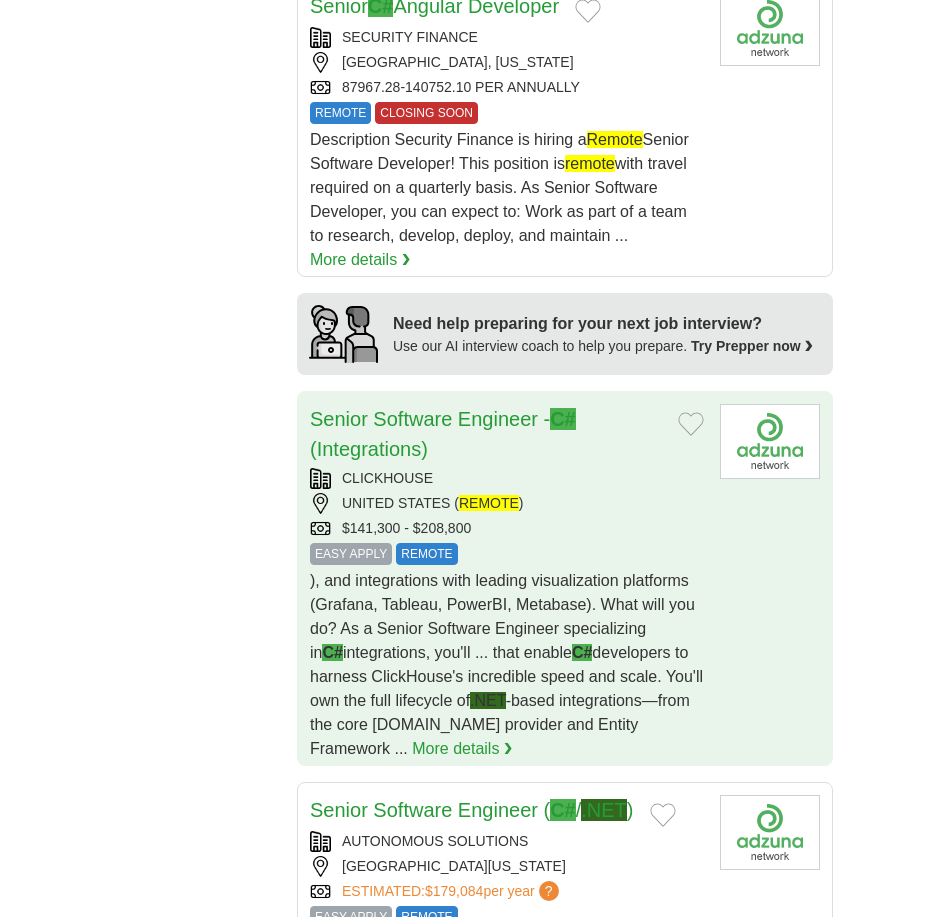 click on "Senior Software Engineer -  C#  (Integrations)" at bounding box center (486, 434) 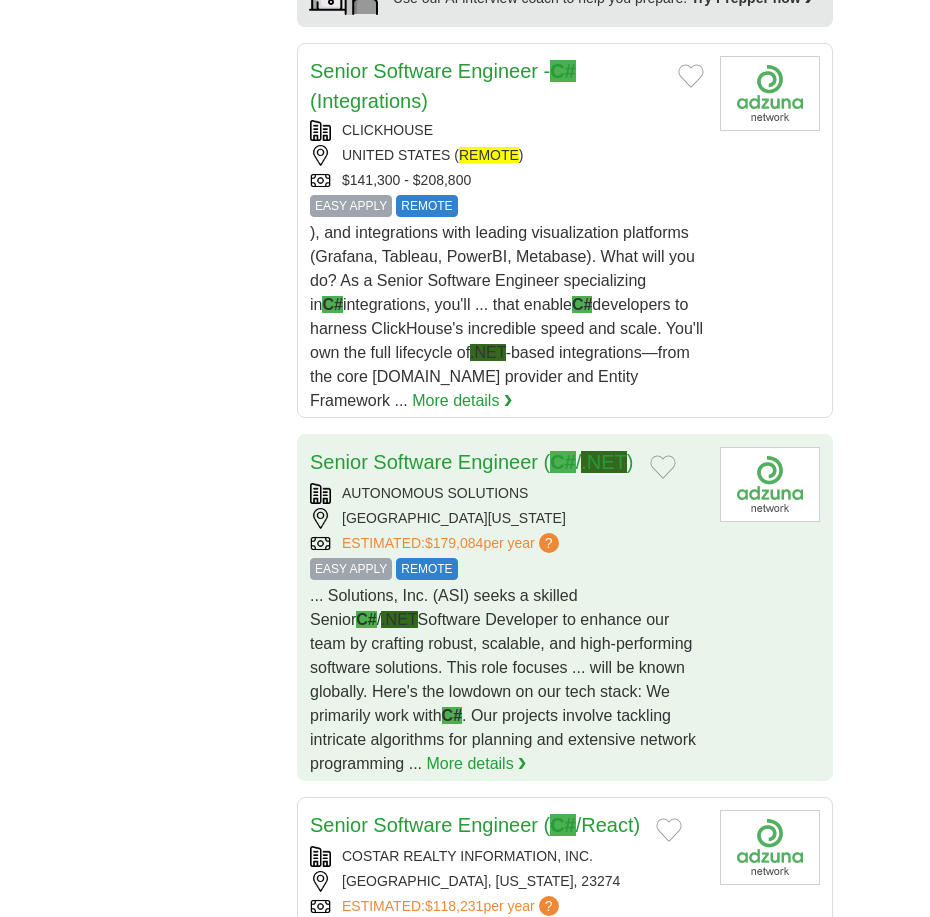 scroll, scrollTop: 2773, scrollLeft: 0, axis: vertical 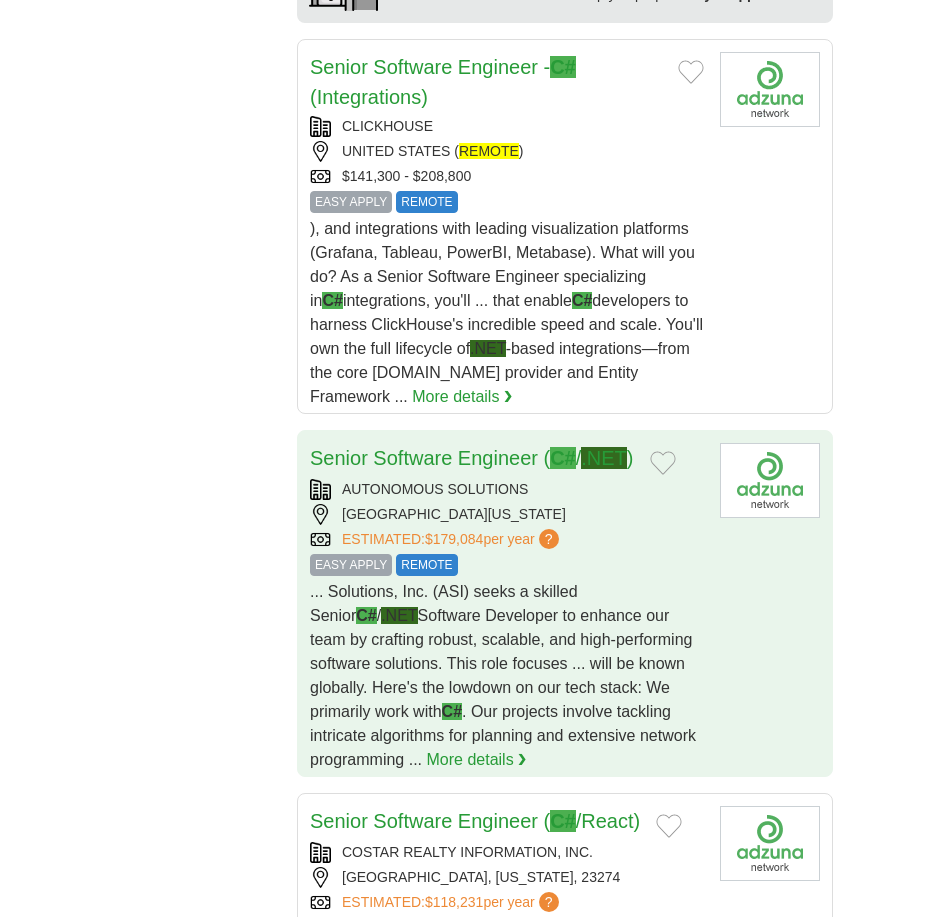 click on "ESTIMATED:
$179,084
per year
?
EASY APPLY REMOTE" at bounding box center (507, 539) 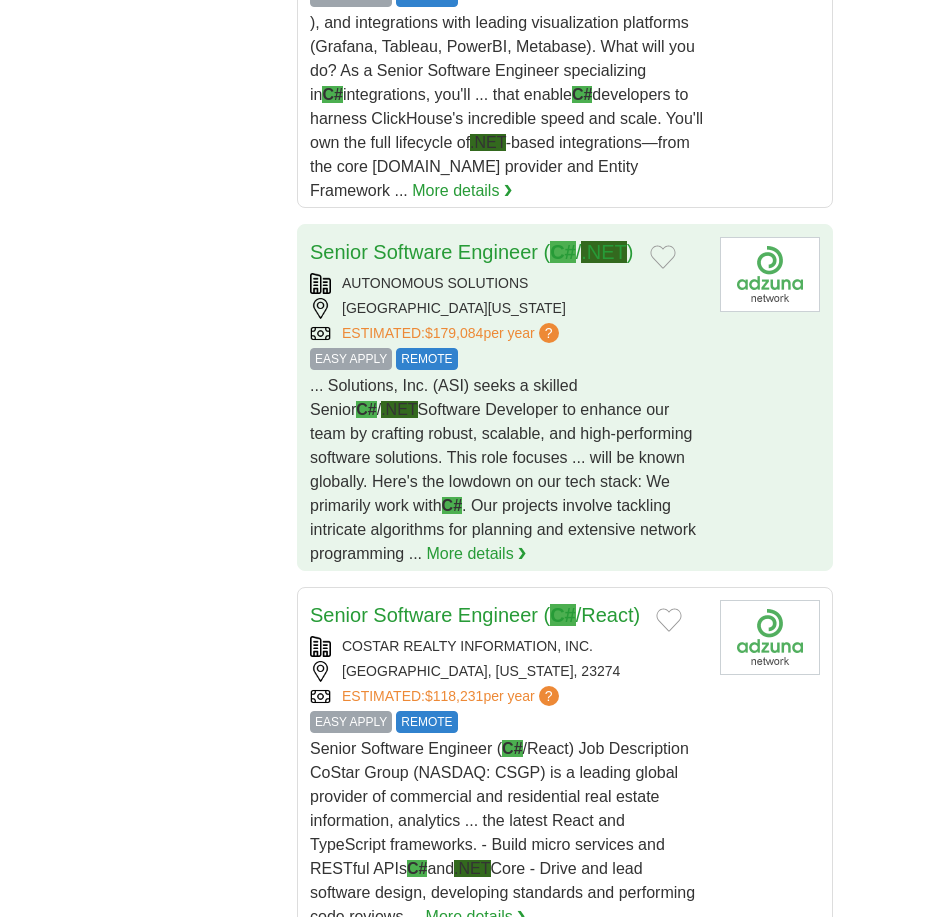 scroll, scrollTop: 3064, scrollLeft: 0, axis: vertical 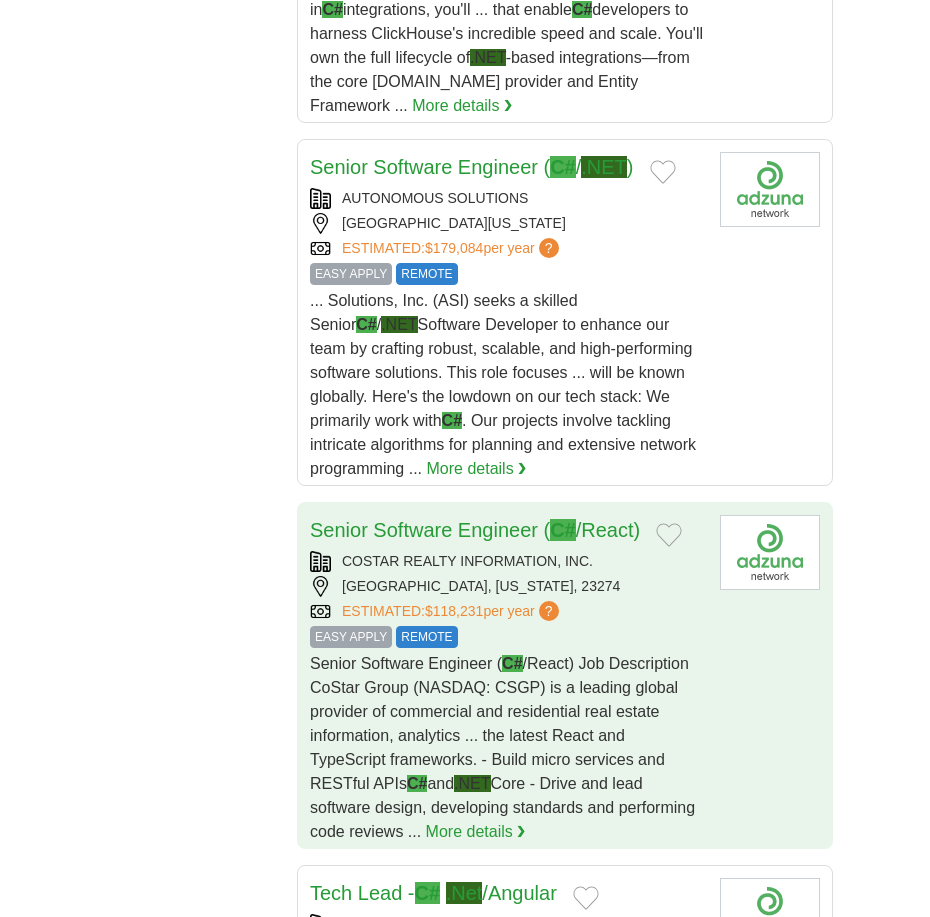 click on "ESTIMATED:
$118,231
per year
?
EASY APPLY REMOTE" at bounding box center [507, 611] 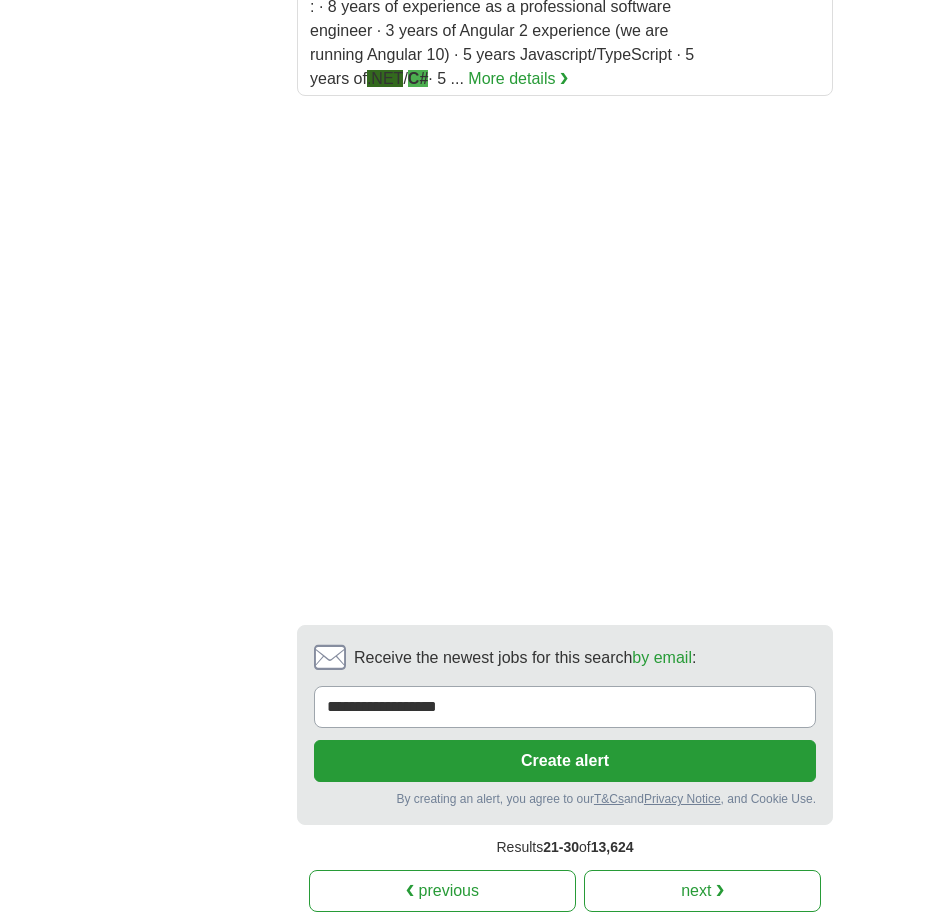 scroll, scrollTop: 4196, scrollLeft: 0, axis: vertical 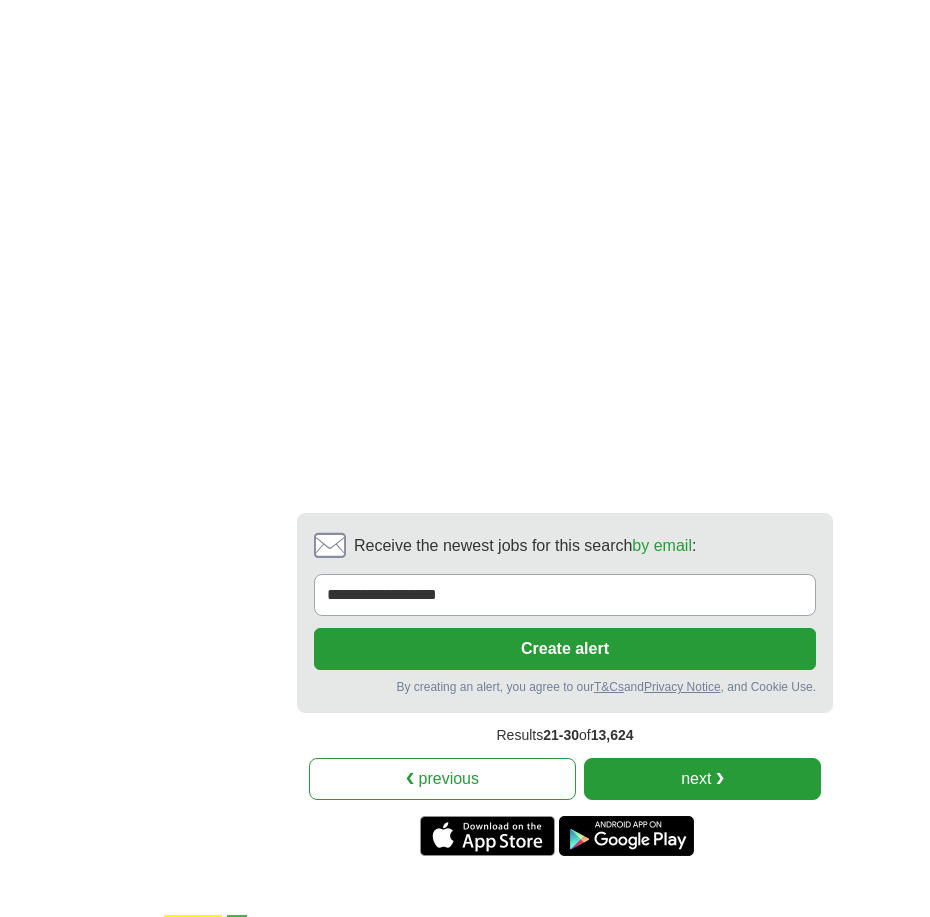 click on "next ❯" at bounding box center [702, 779] 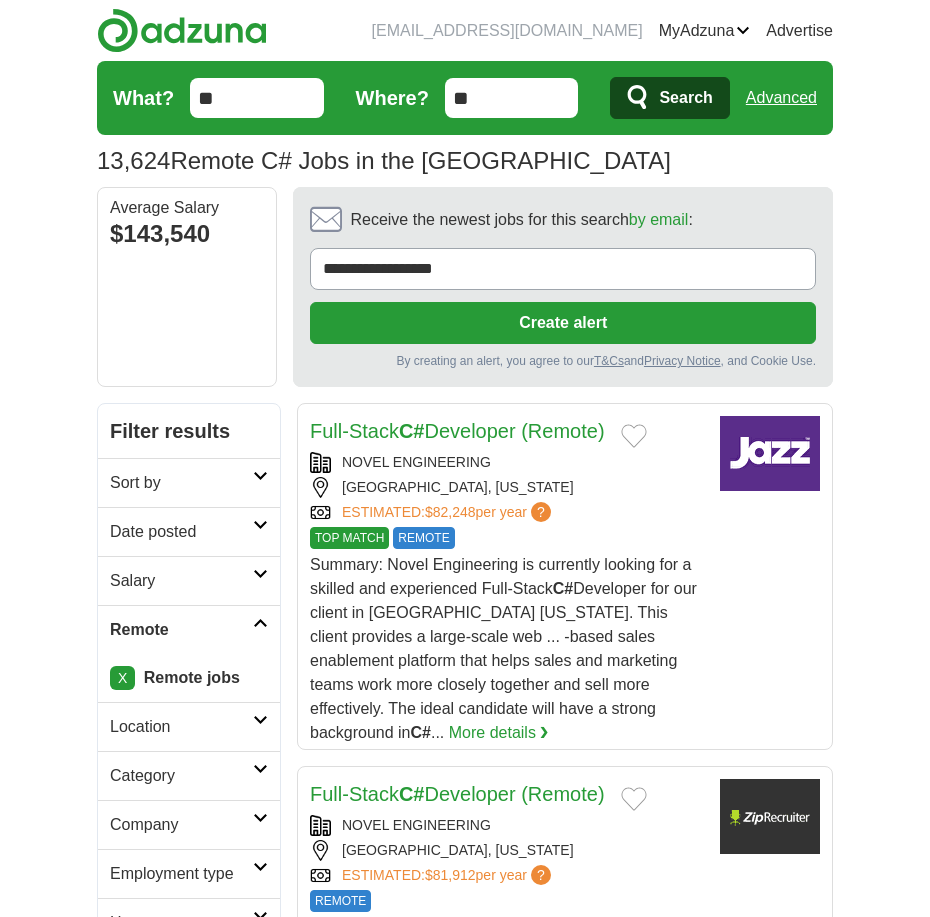 scroll, scrollTop: 0, scrollLeft: 0, axis: both 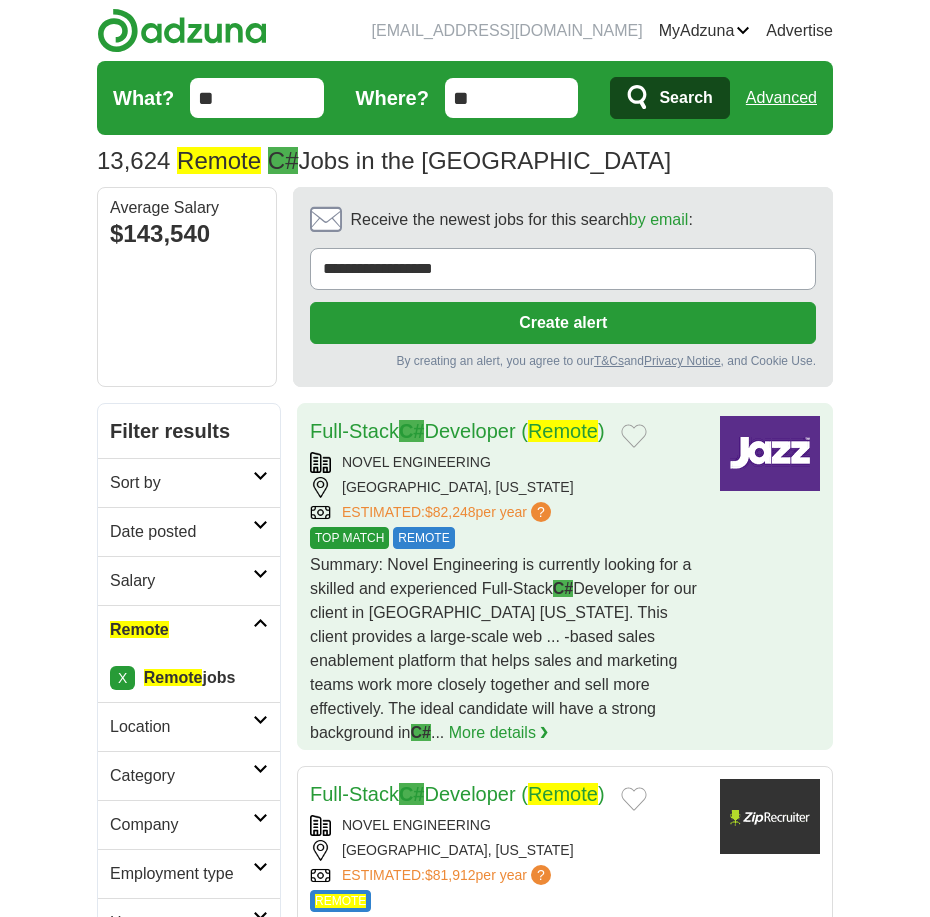 click on "[GEOGRAPHIC_DATA], [US_STATE]" at bounding box center [507, 487] 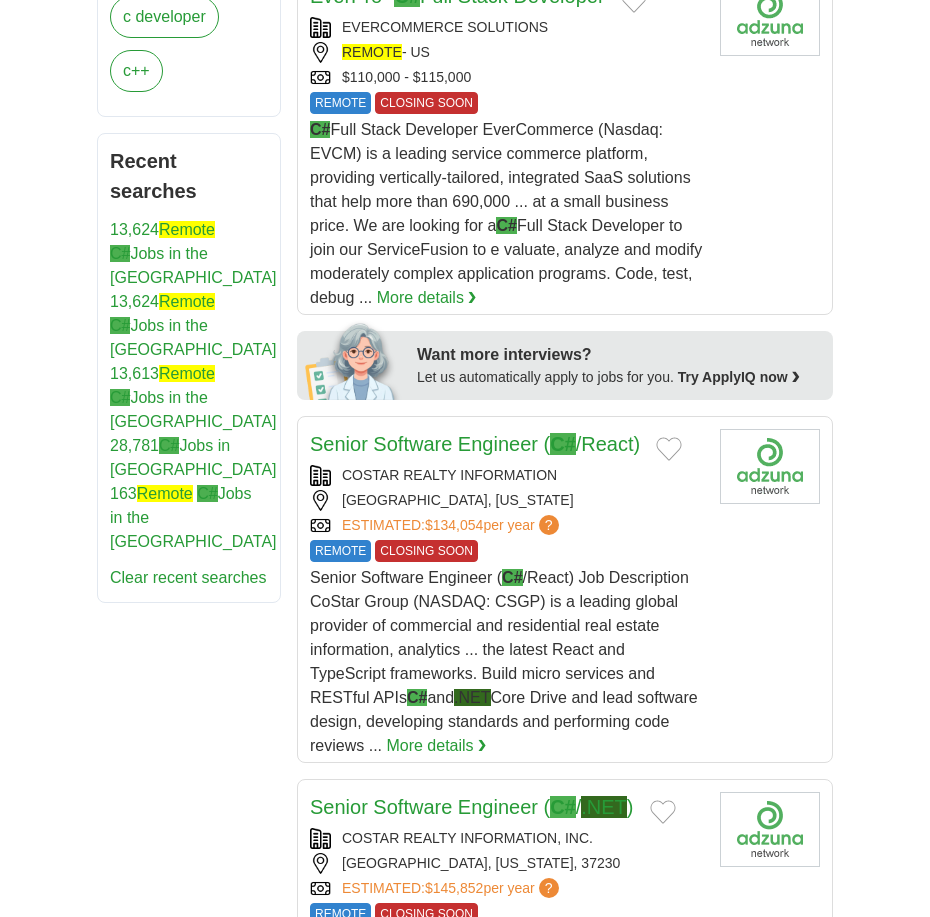 scroll, scrollTop: 1166, scrollLeft: 0, axis: vertical 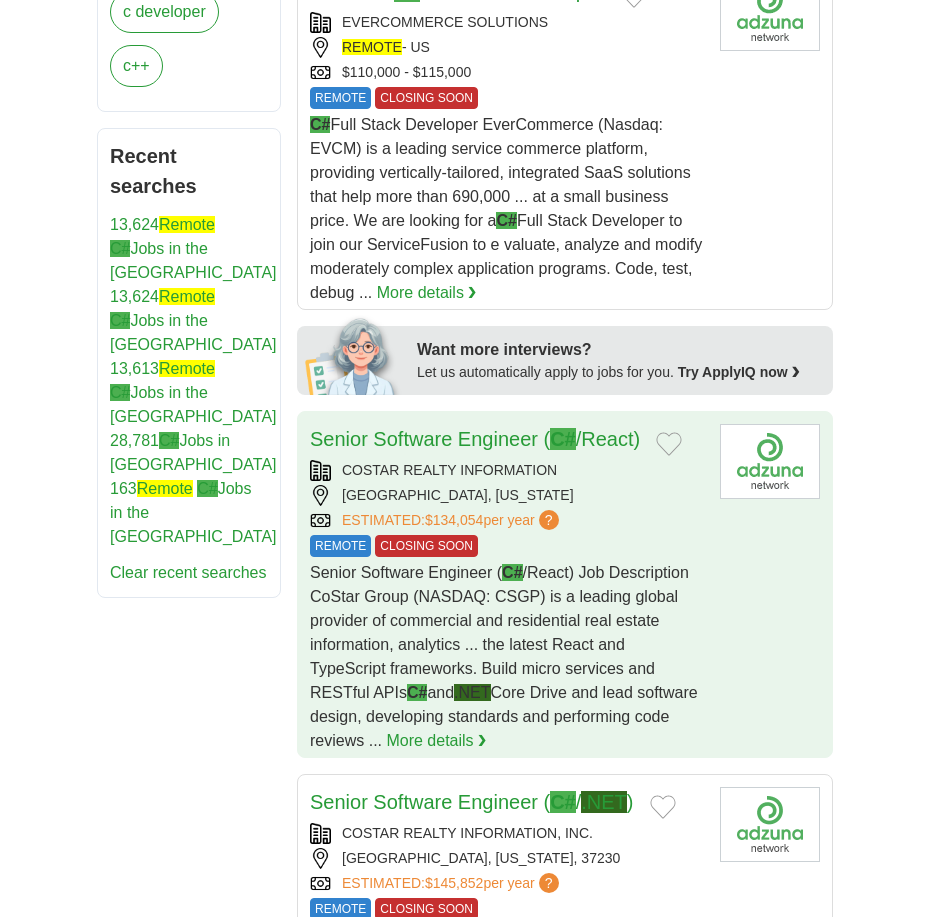 click on "ESTIMATED:
$134,054
per year
?
REMOTE CLOSING SOON" at bounding box center [507, 520] 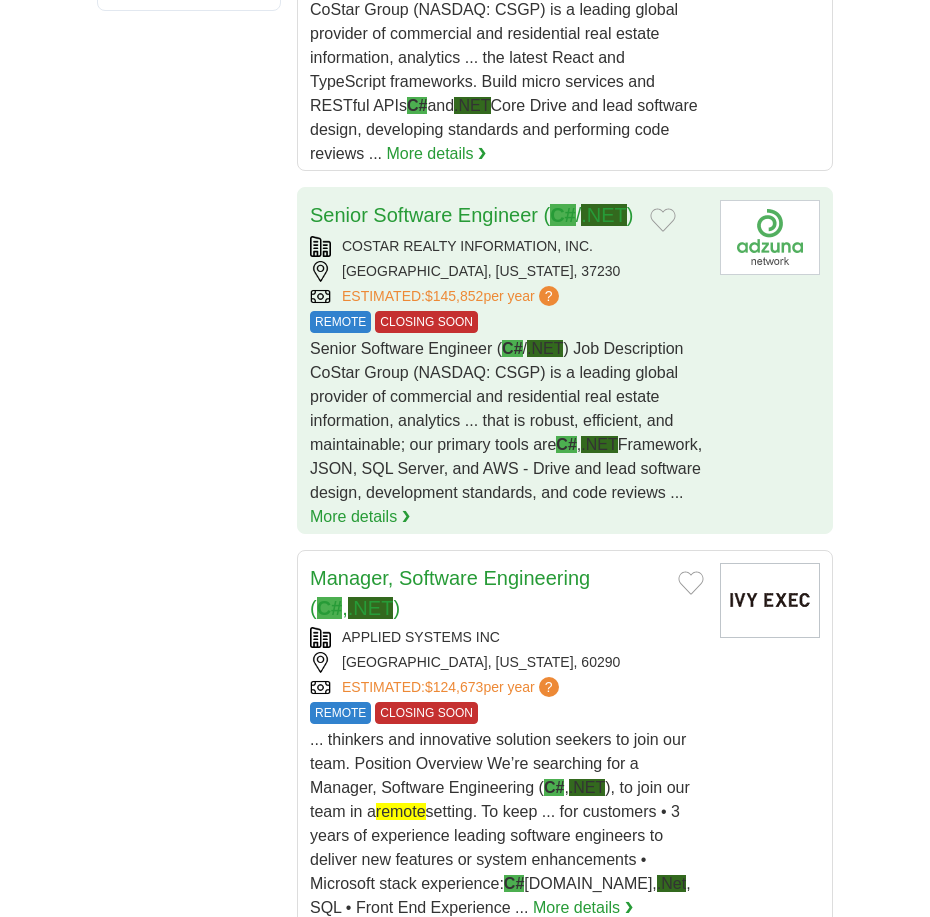 scroll, scrollTop: 1761, scrollLeft: 0, axis: vertical 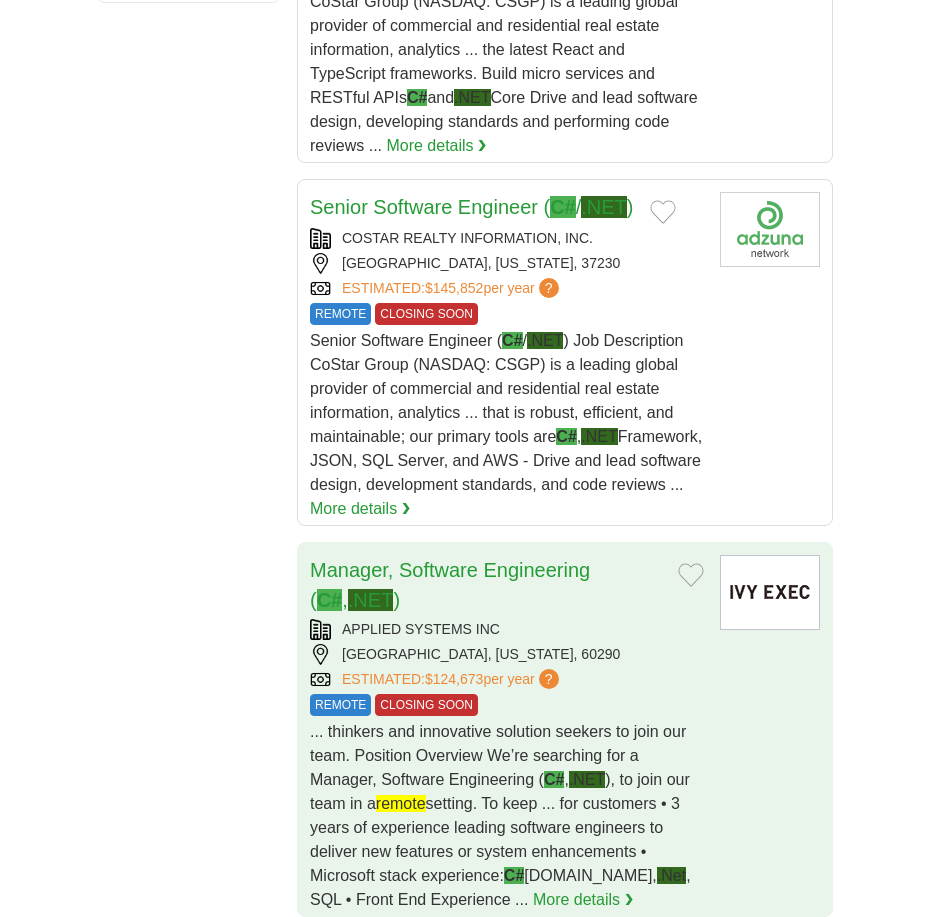 click on "[GEOGRAPHIC_DATA], [US_STATE], 60290" at bounding box center [507, 654] 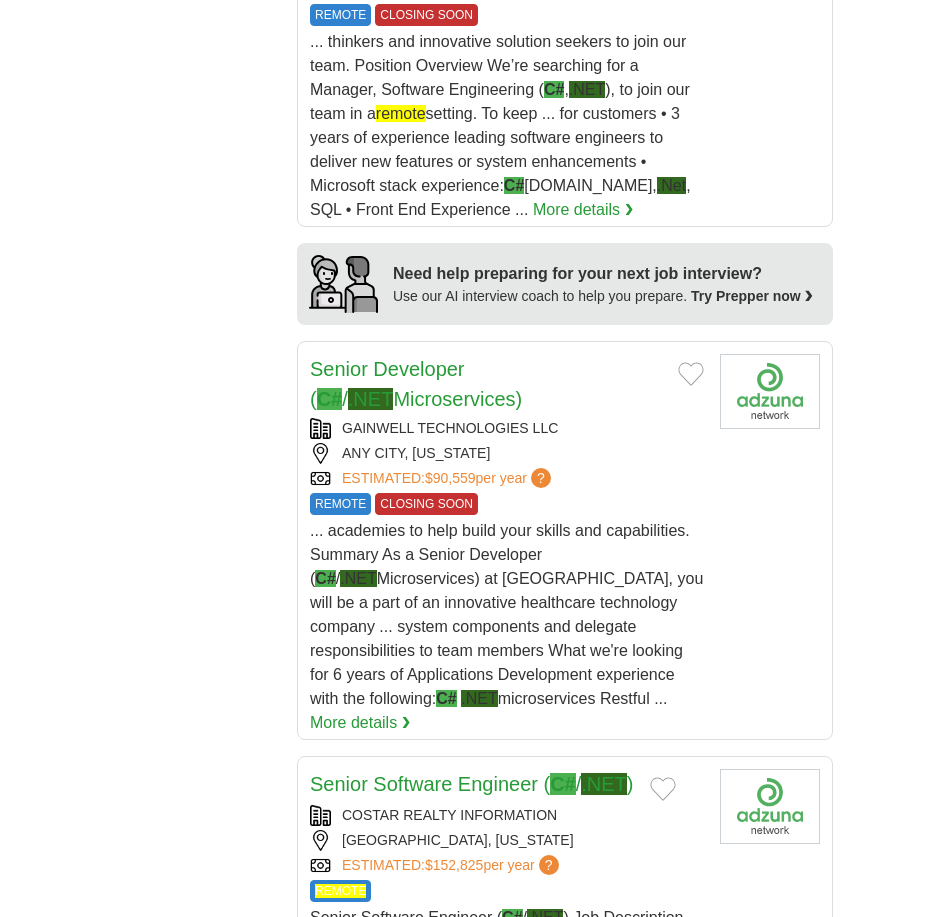 scroll, scrollTop: 2456, scrollLeft: 0, axis: vertical 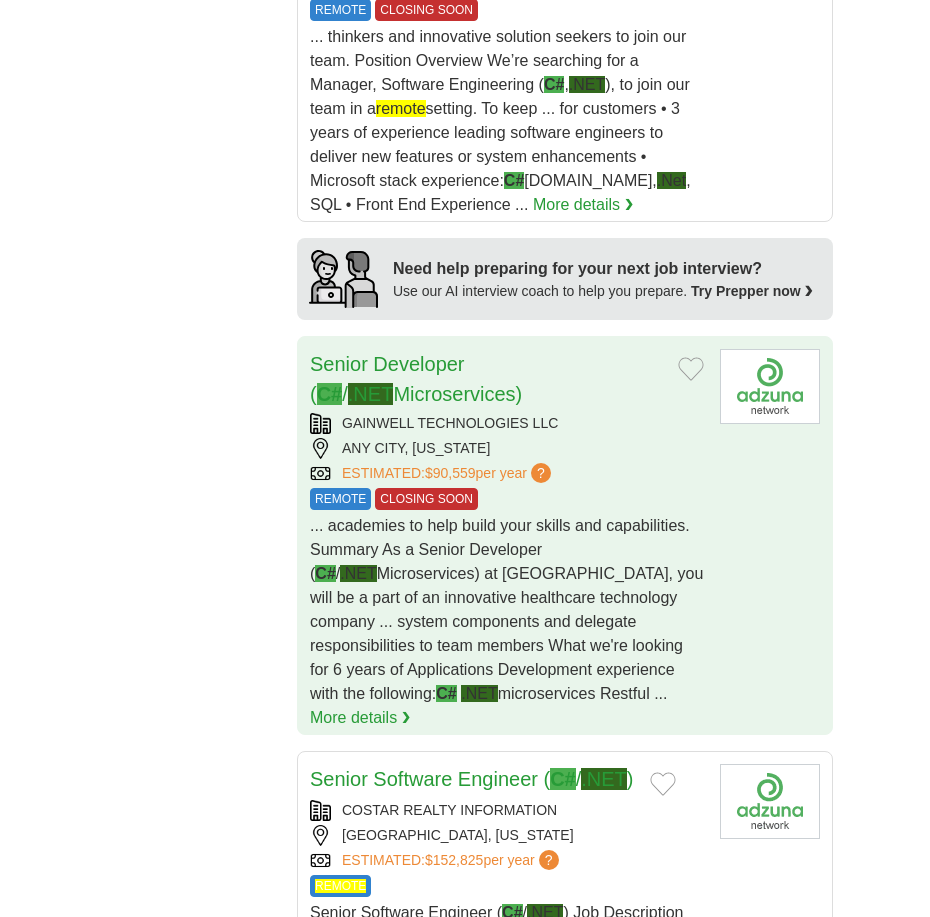 click on "GAINWELL TECHNOLOGIES LLC" at bounding box center [507, 423] 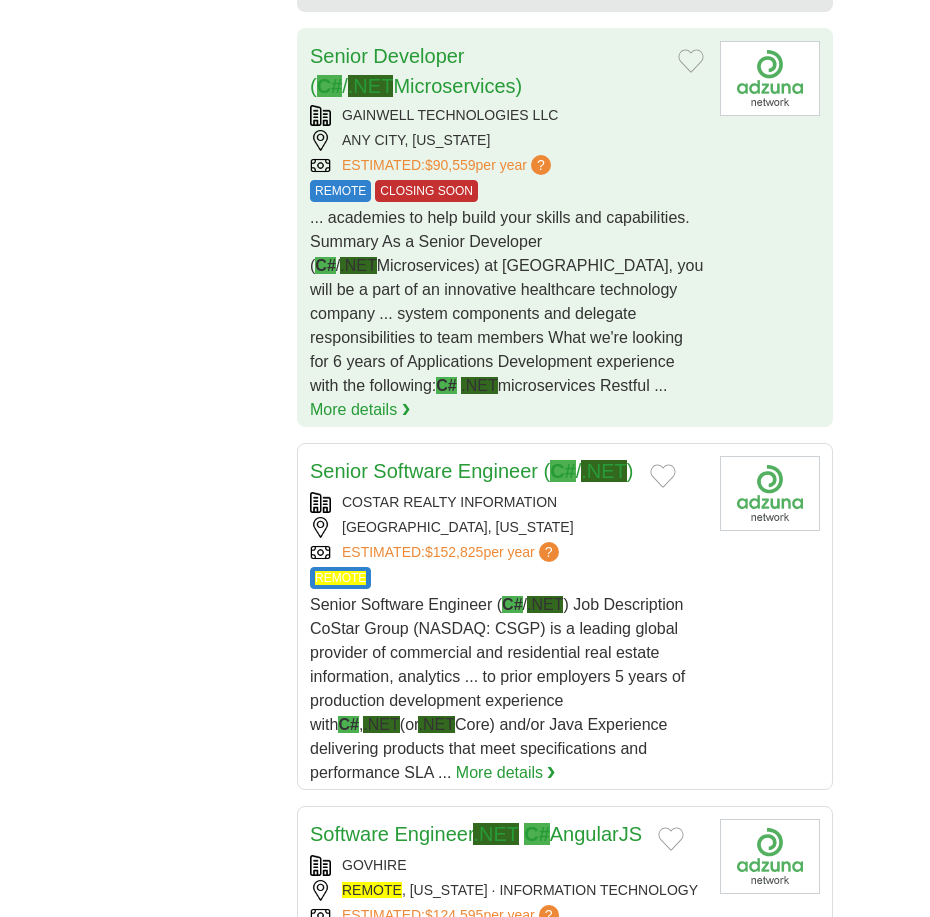 scroll, scrollTop: 2773, scrollLeft: 0, axis: vertical 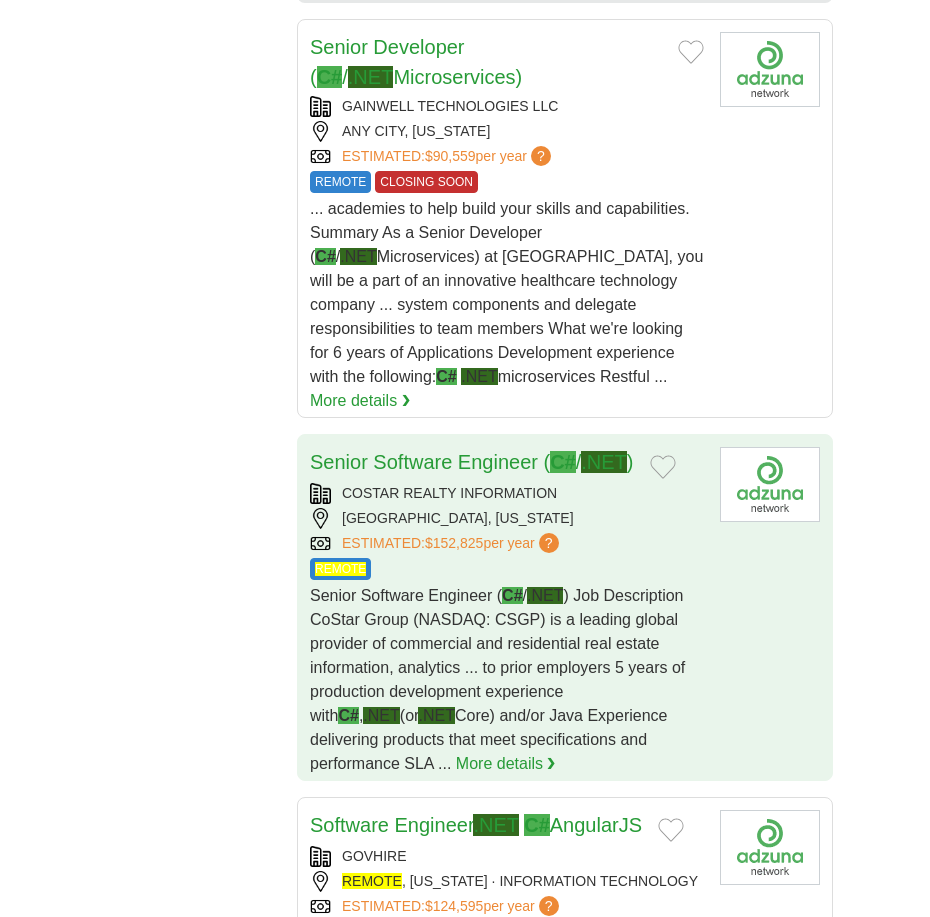 click on "[GEOGRAPHIC_DATA], [US_STATE]" at bounding box center [507, 518] 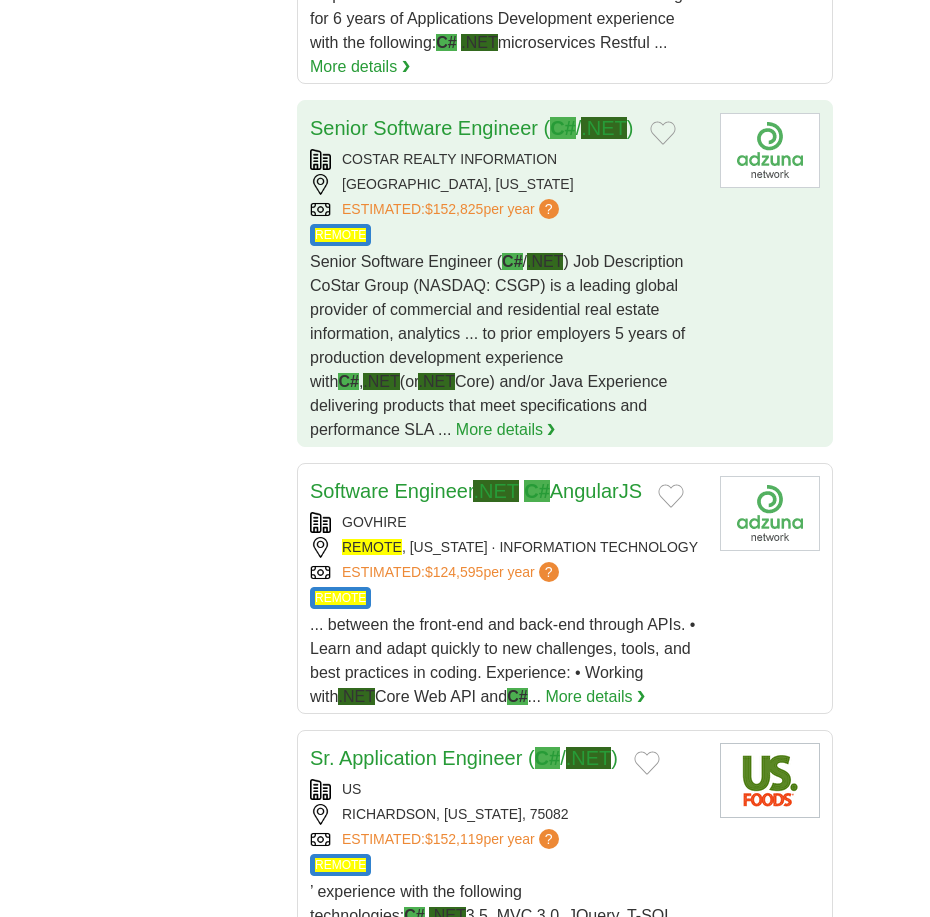 scroll, scrollTop: 3111, scrollLeft: 0, axis: vertical 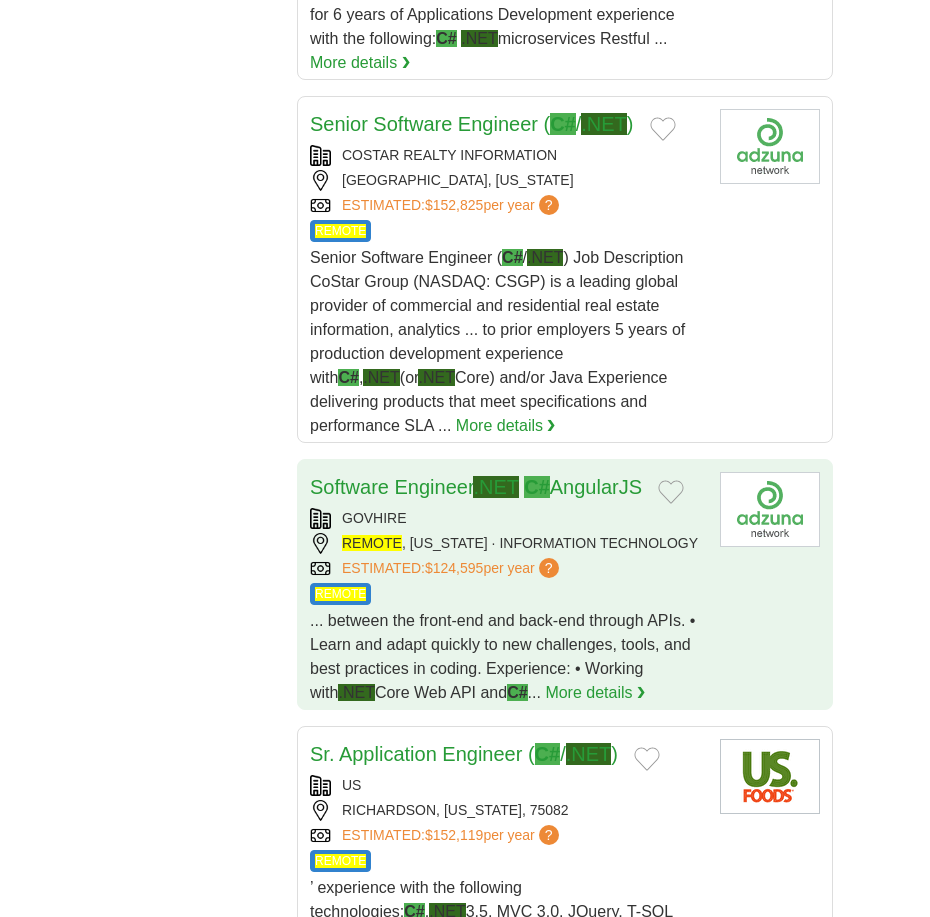click on "GOVHIRE" at bounding box center [507, 518] 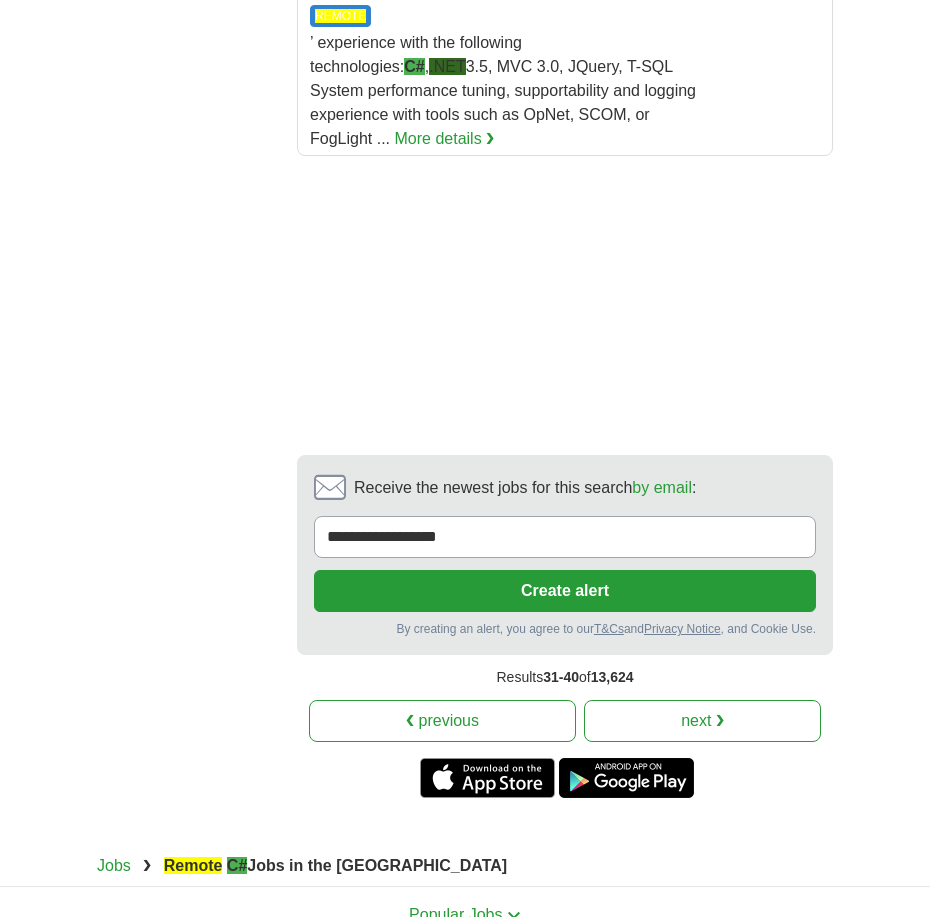 scroll, scrollTop: 3981, scrollLeft: 0, axis: vertical 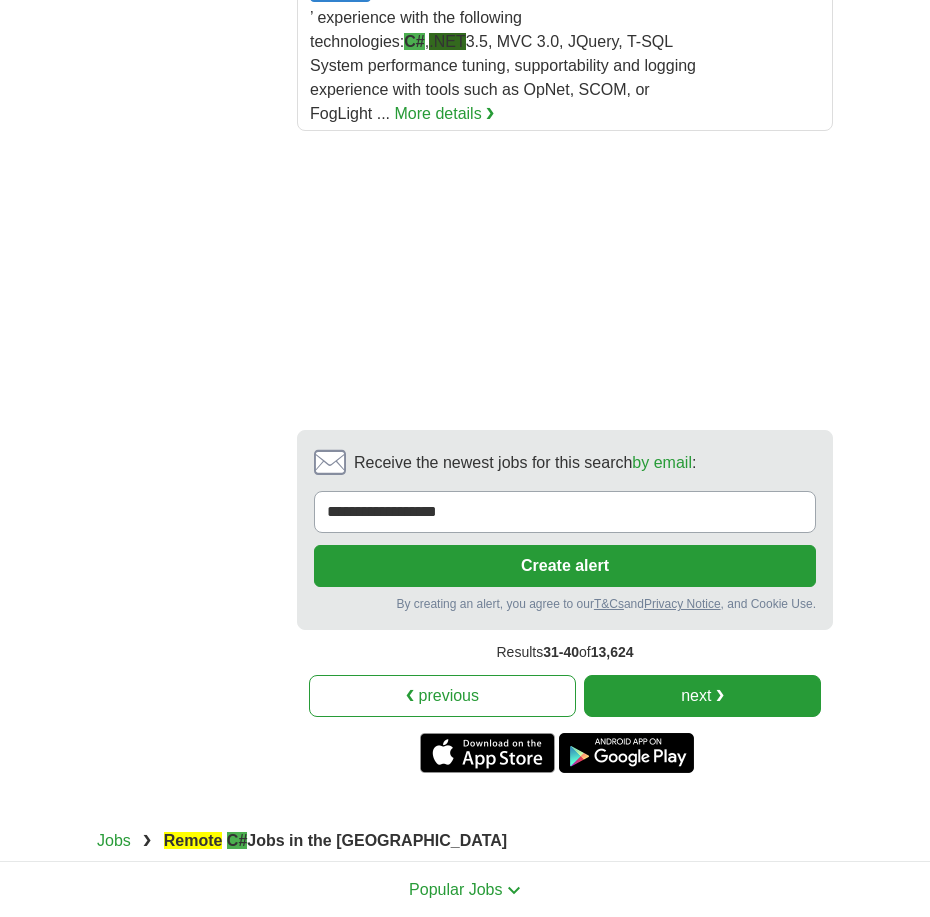 click on "next ❯" at bounding box center [702, 696] 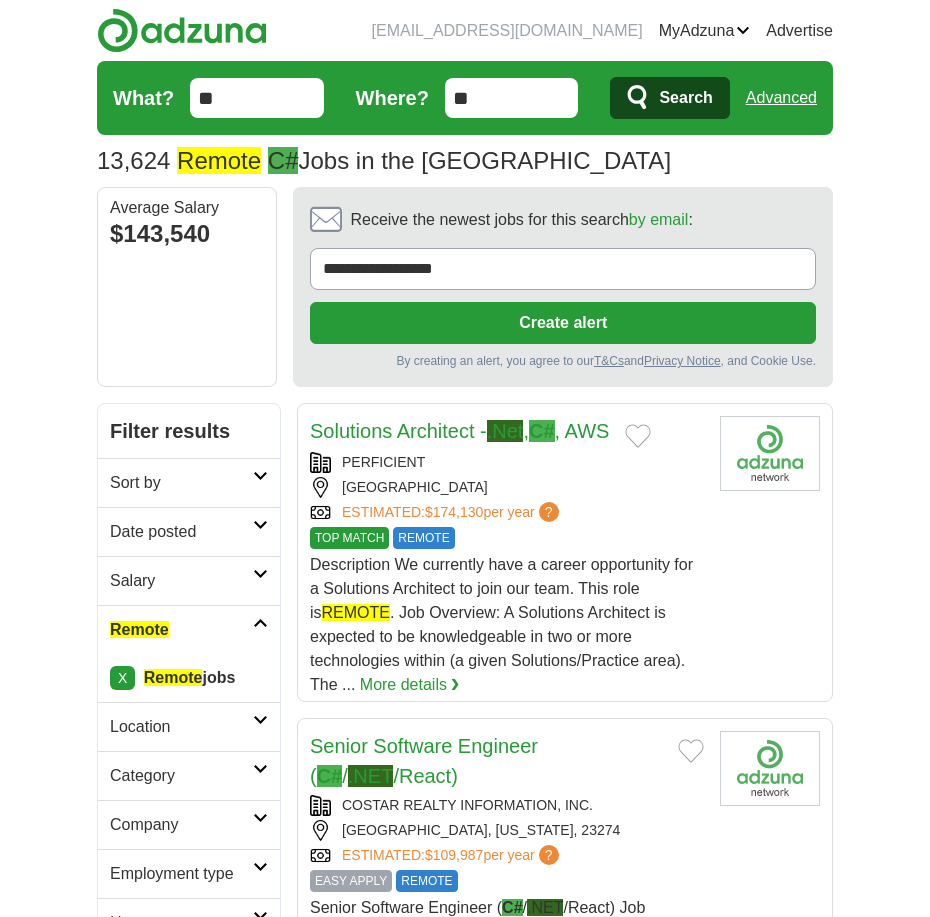 scroll, scrollTop: 0, scrollLeft: 0, axis: both 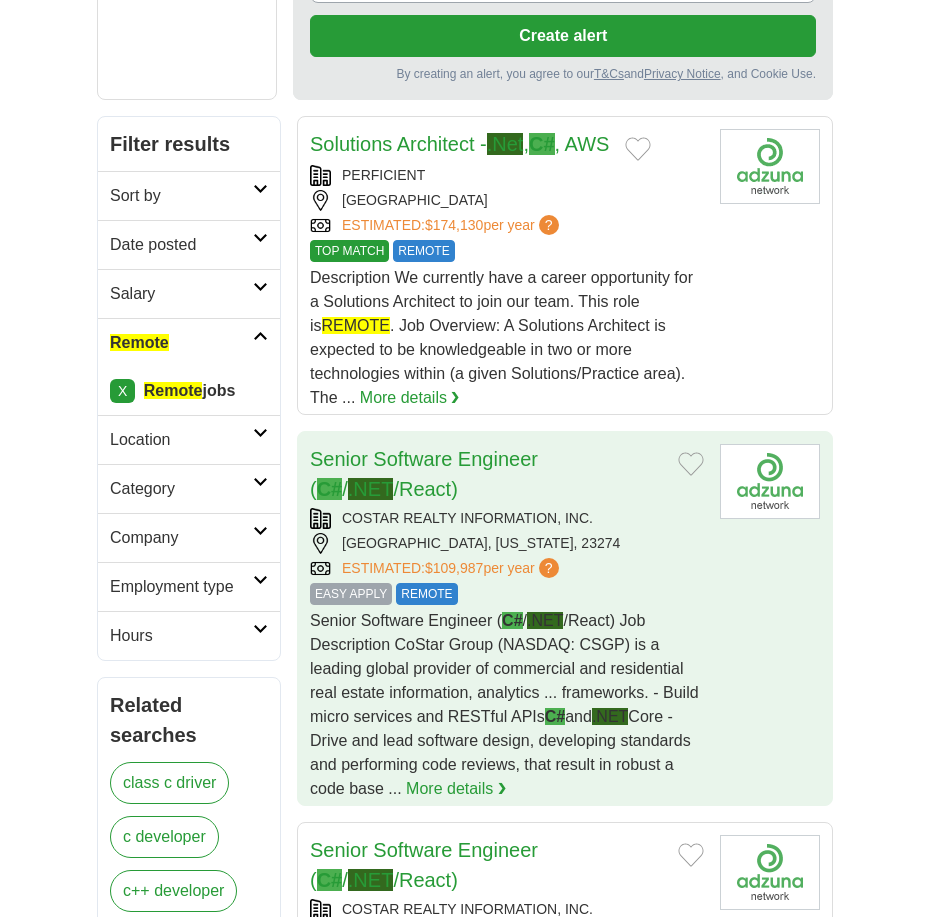 click on "ESTIMATED:
$109,987
per year
?
EASY APPLY REMOTE" at bounding box center [507, 568] 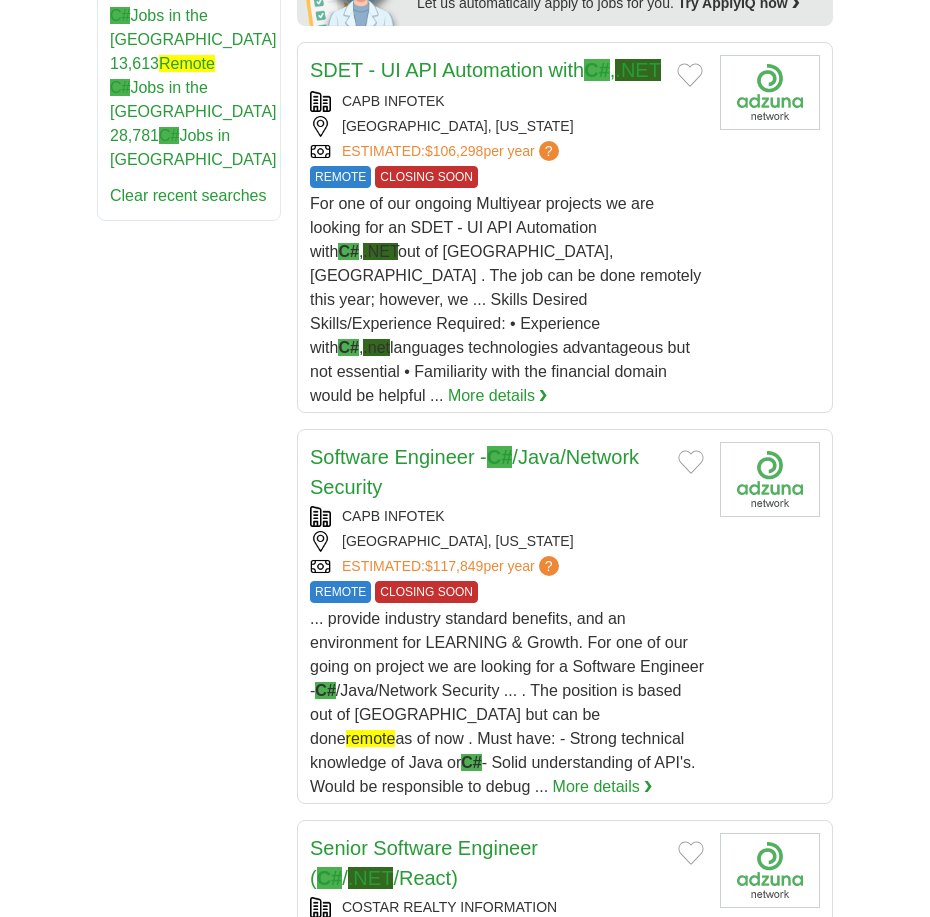 scroll, scrollTop: 1556, scrollLeft: 0, axis: vertical 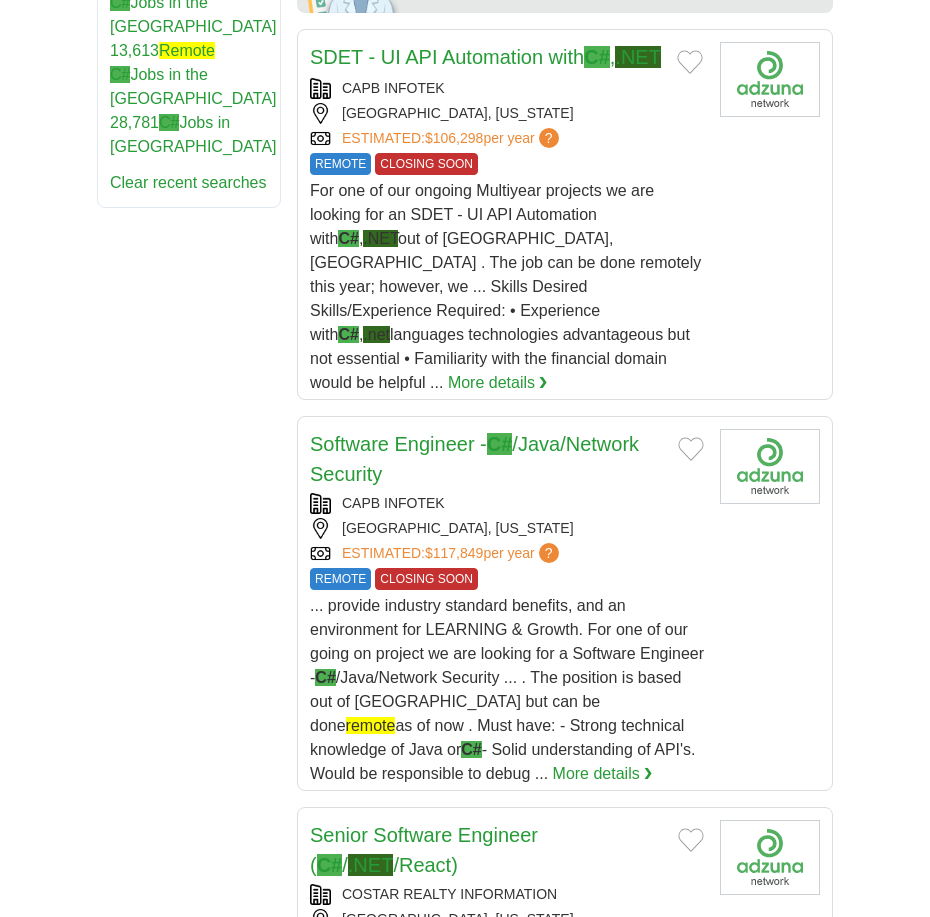 click on "ESTIMATED:
$117,849
per year
?
REMOTE CLOSING SOON" at bounding box center [507, 553] 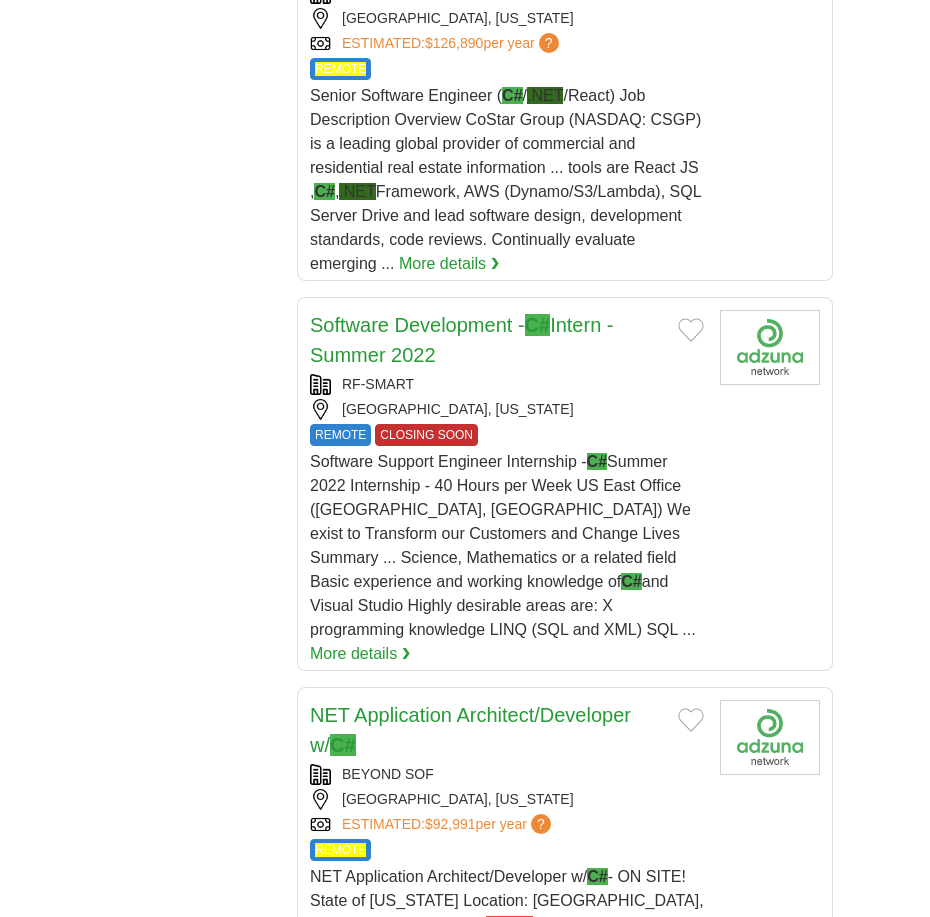 scroll, scrollTop: 3313, scrollLeft: 0, axis: vertical 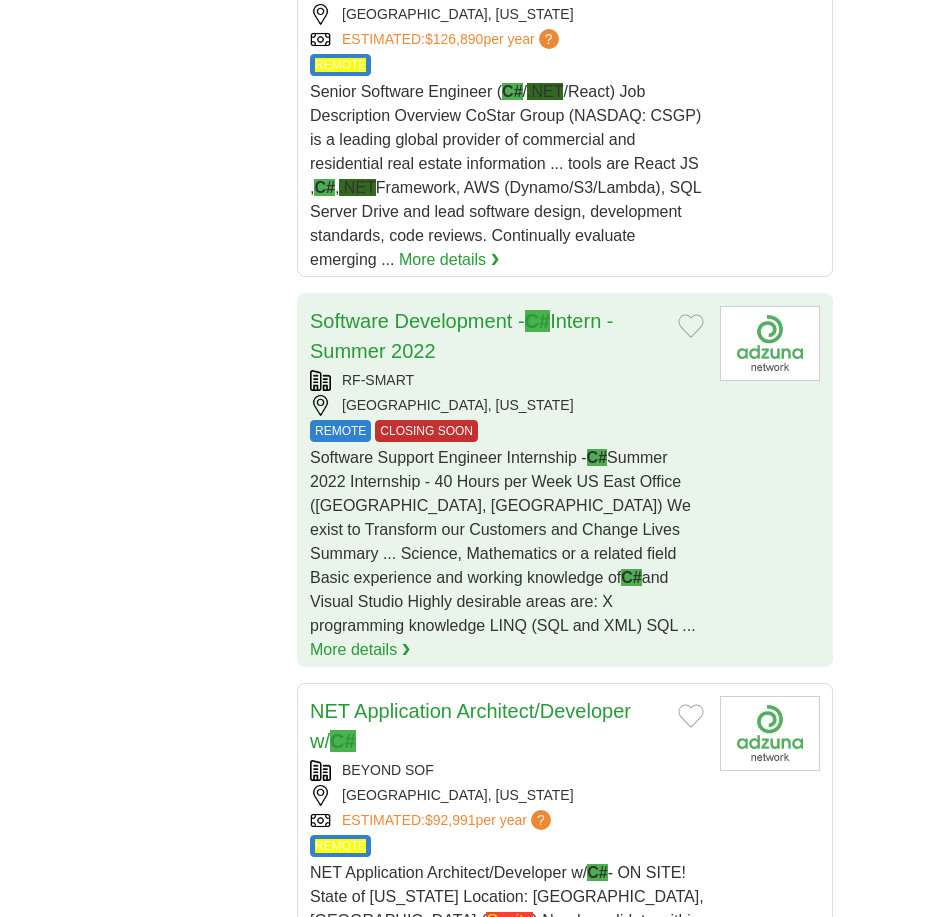 click on "REMOTE CLOSING SOON" at bounding box center (507, 431) 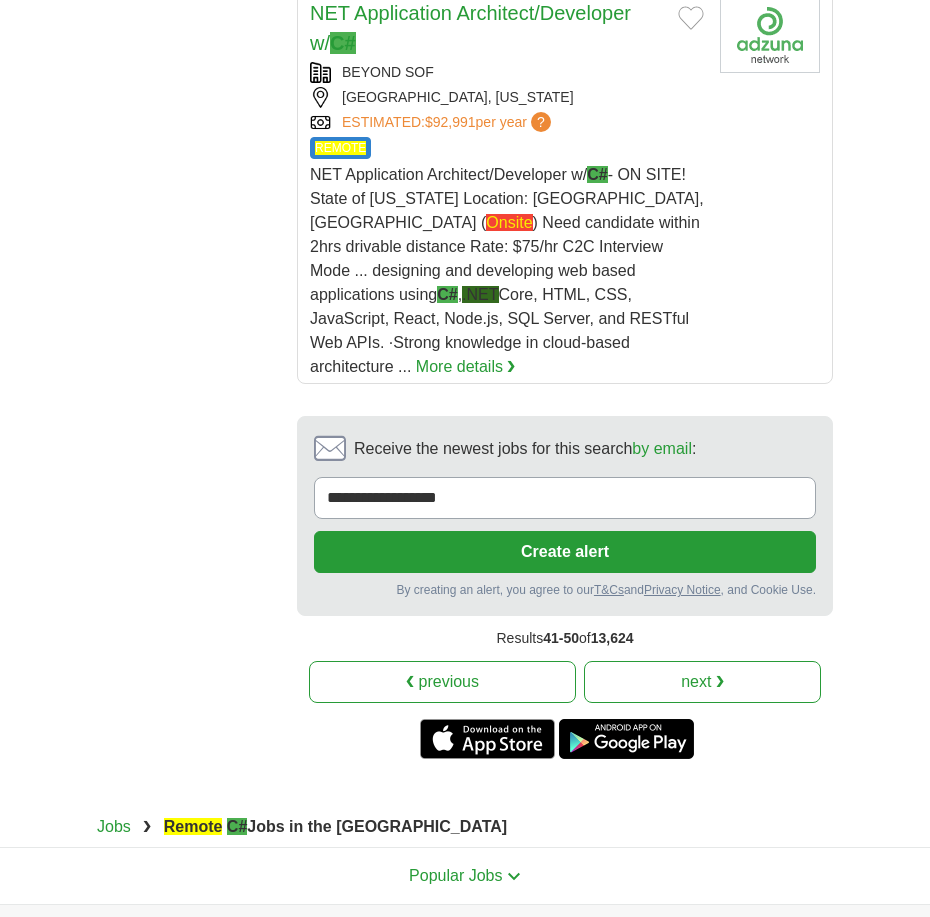scroll, scrollTop: 4037, scrollLeft: 0, axis: vertical 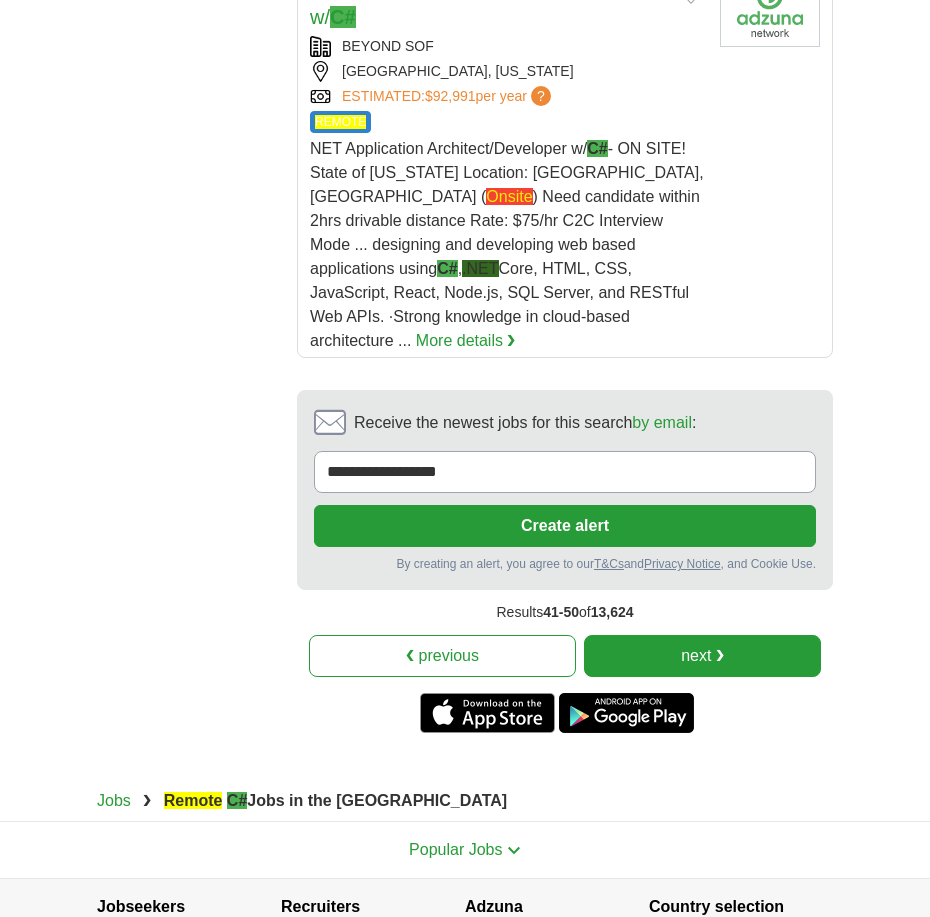 click on "next ❯" at bounding box center (702, 656) 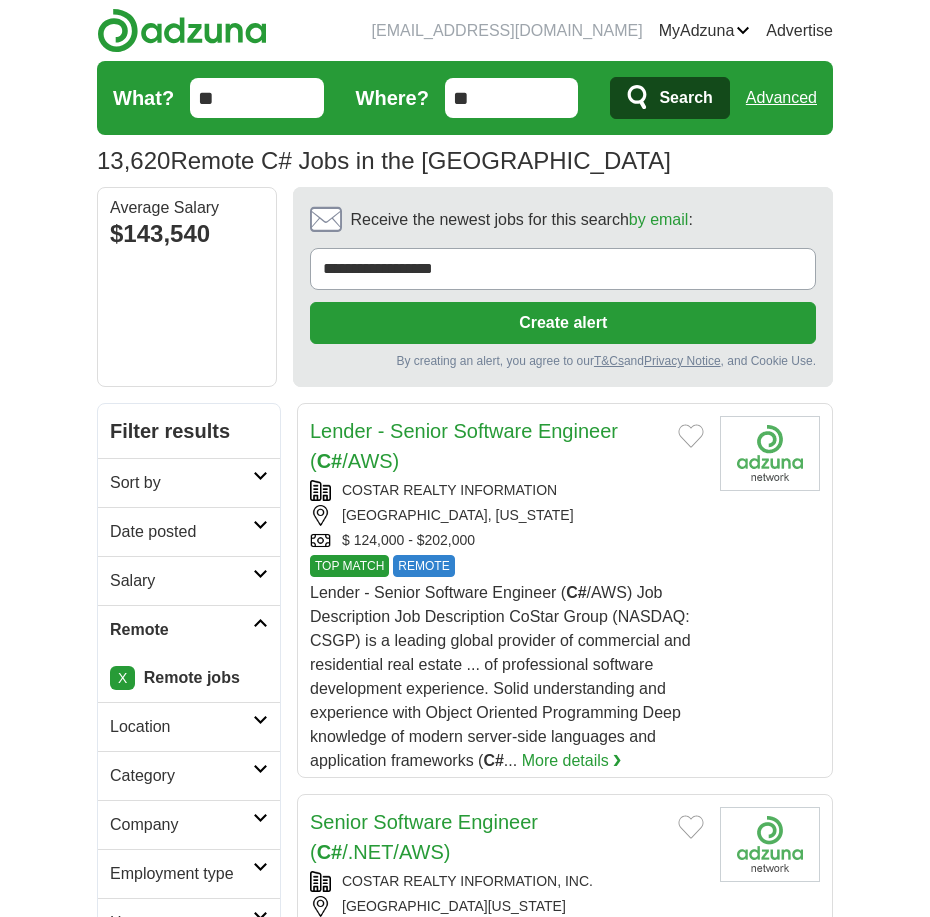 scroll, scrollTop: 0, scrollLeft: 0, axis: both 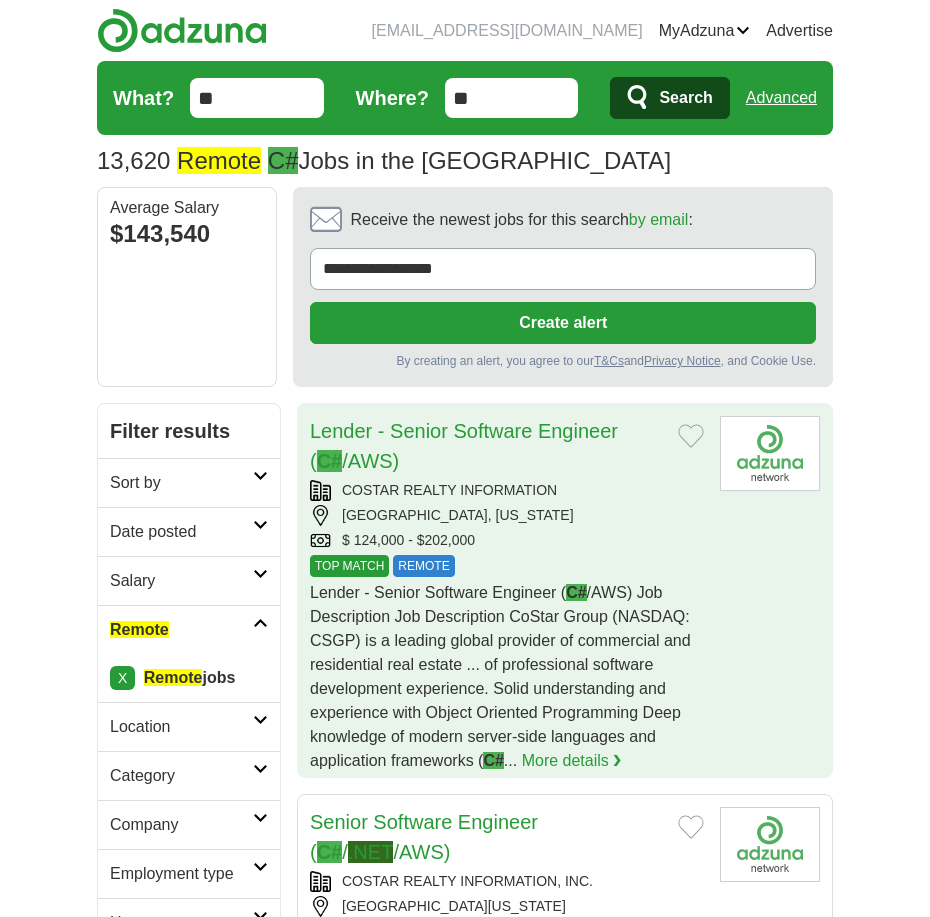 click on "$ 124,000 - $202,000
TOP MATCH REMOTE" at bounding box center [507, 540] 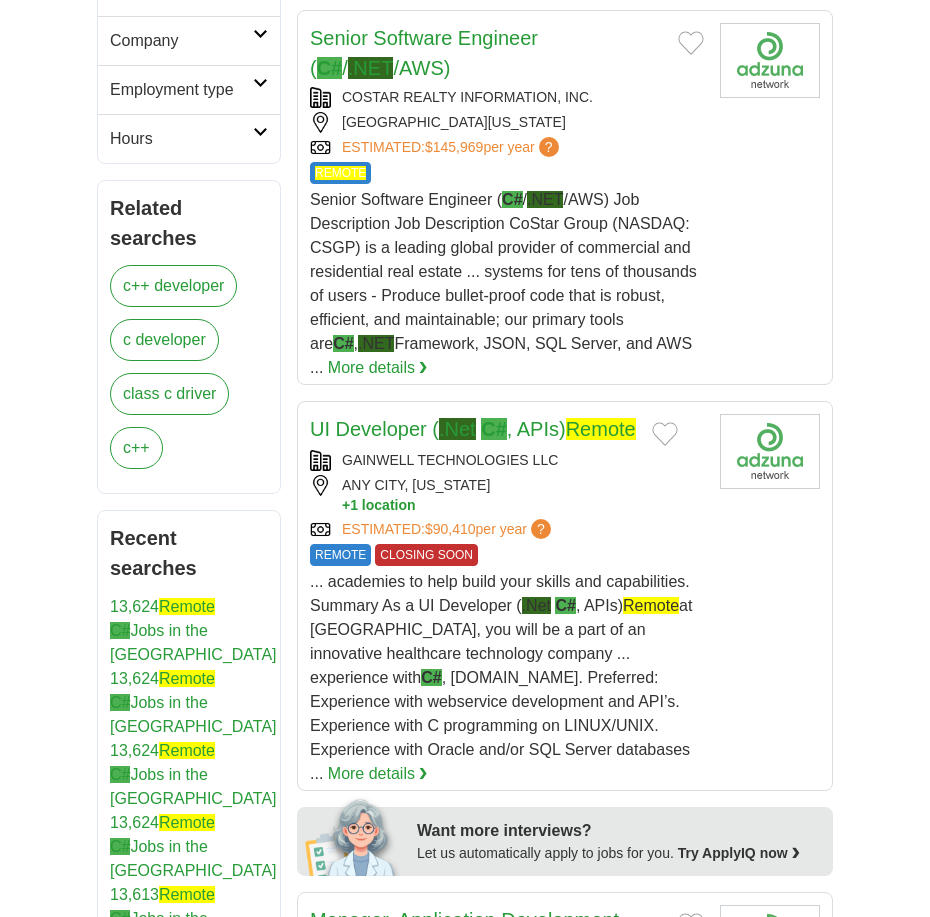 scroll, scrollTop: 789, scrollLeft: 0, axis: vertical 